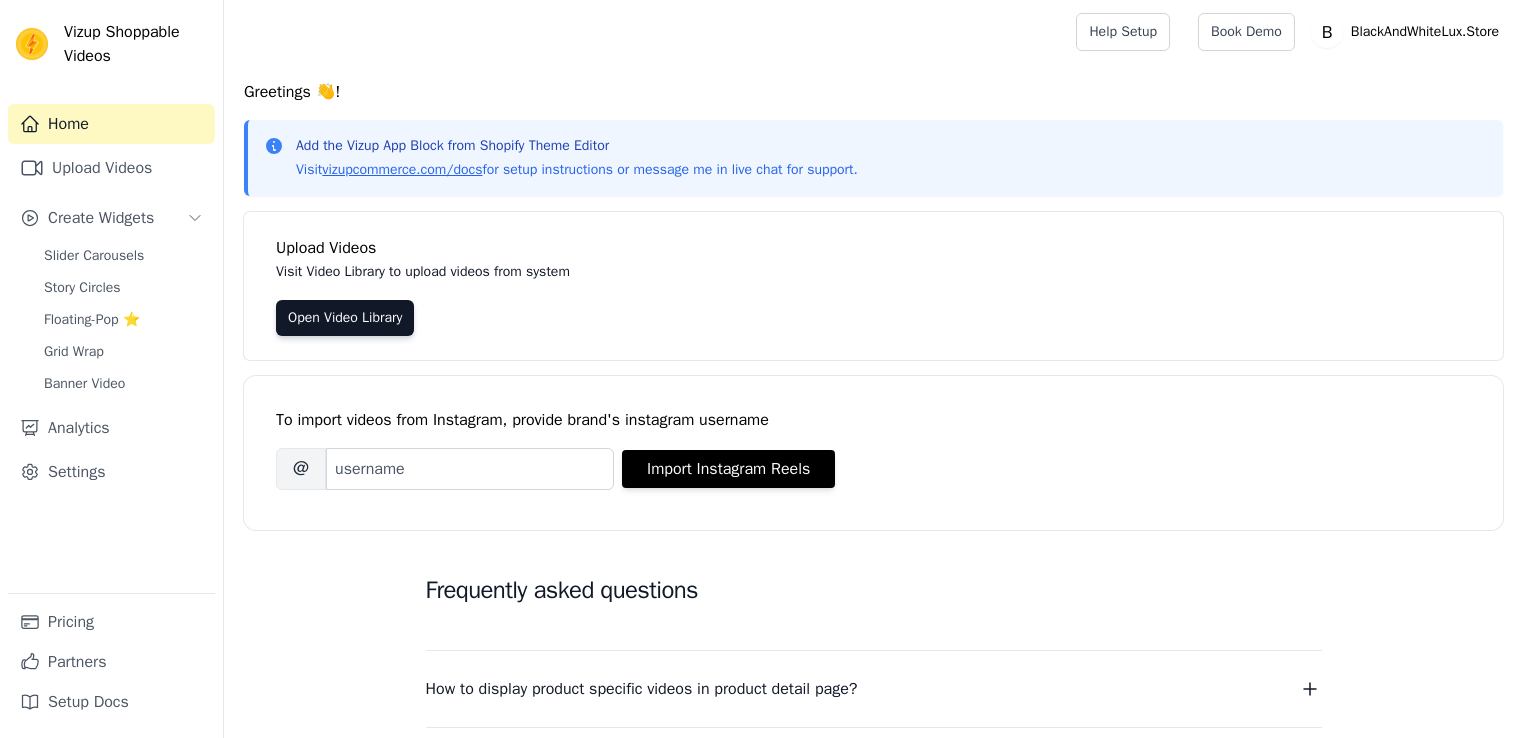 scroll, scrollTop: 0, scrollLeft: 0, axis: both 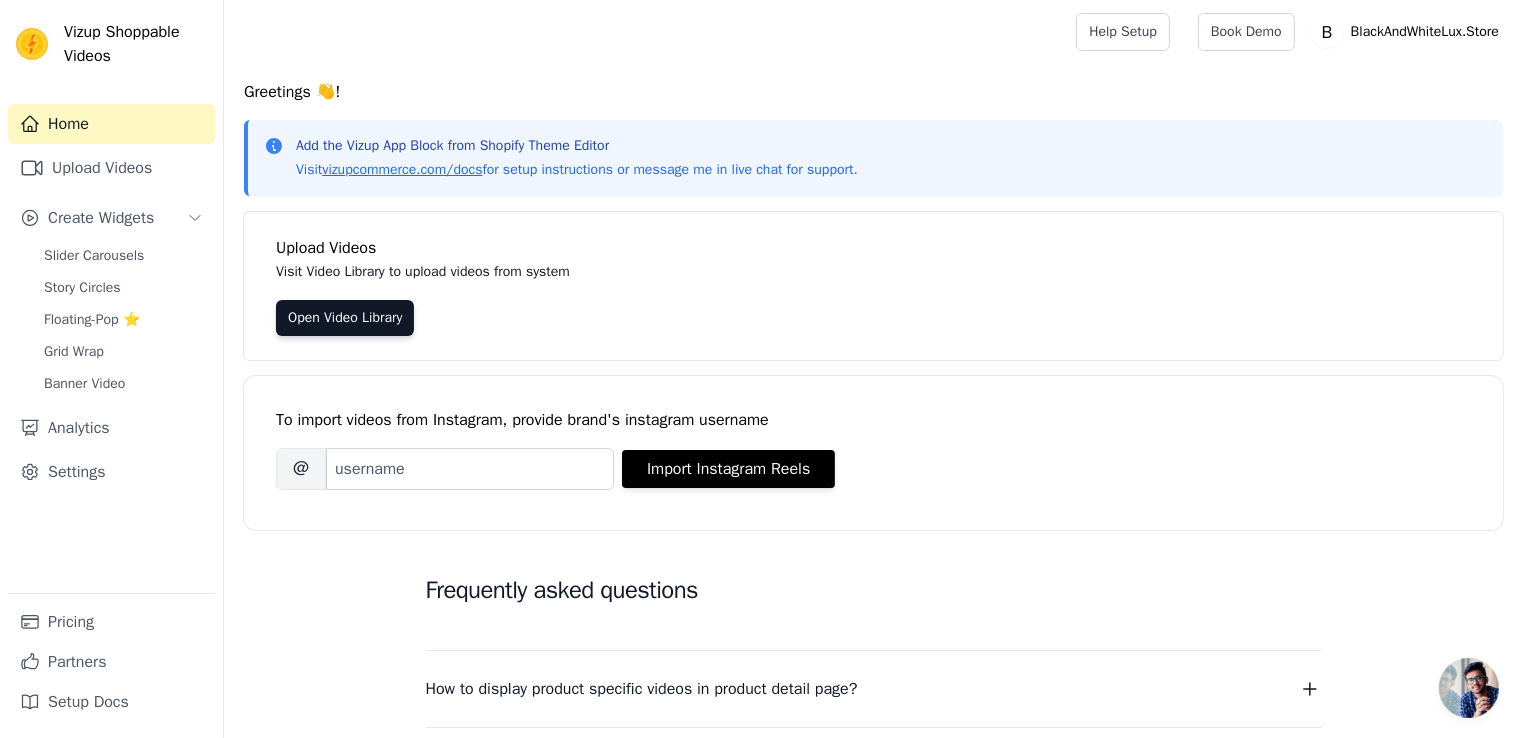 click on "Add the Vizup App Block from Shopify Theme Editor" at bounding box center [577, 146] 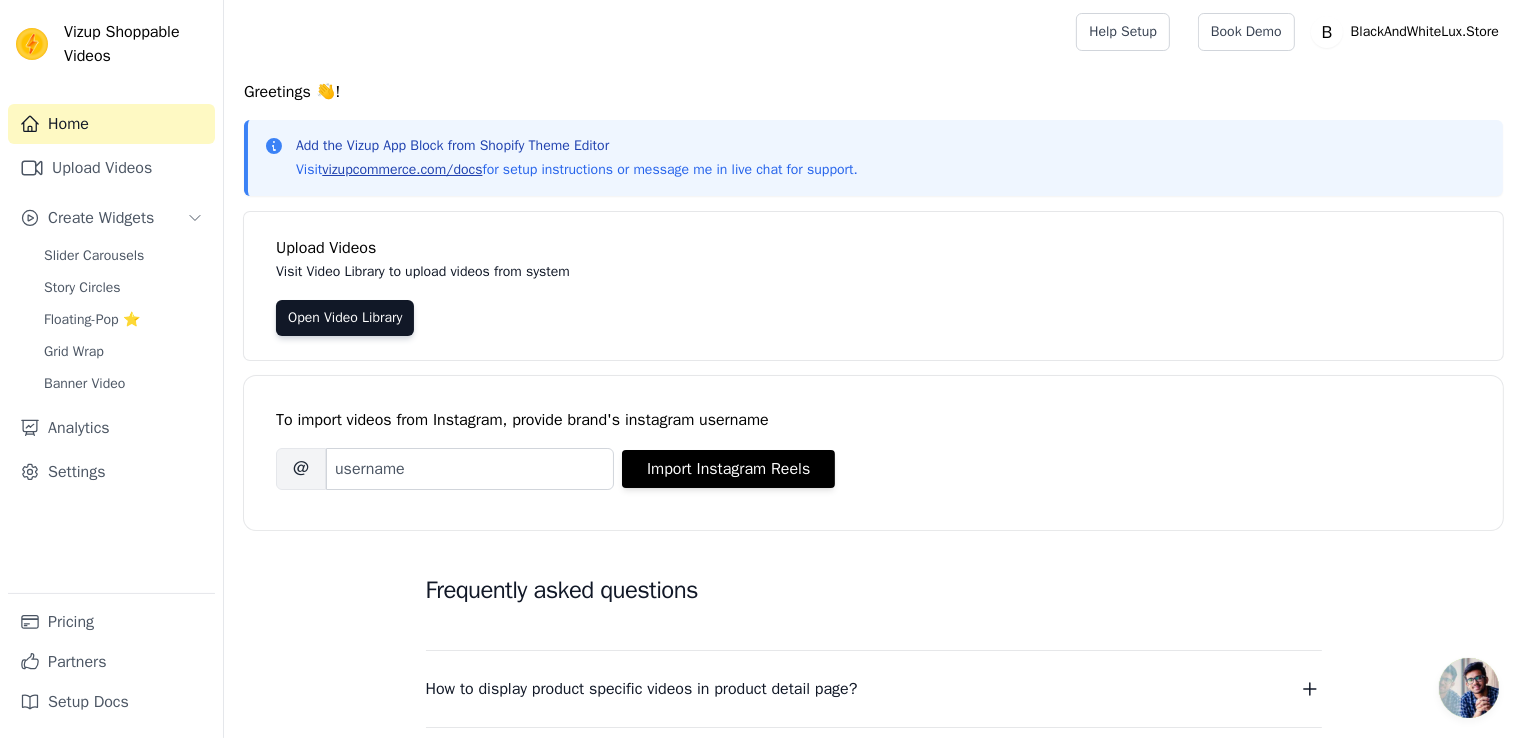 click on "vizupcommerce.com/docs" at bounding box center (402, 169) 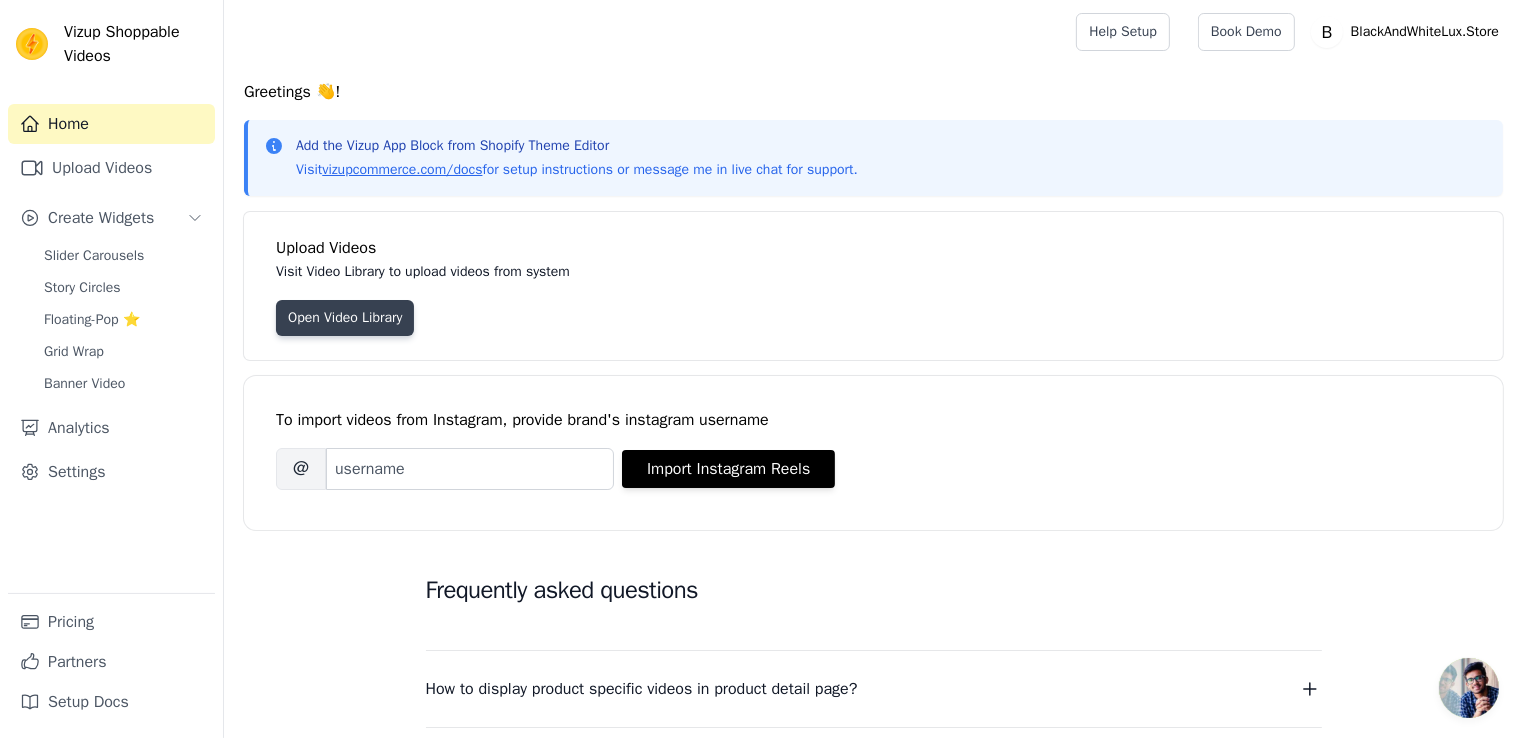 click on "Open Video Library" at bounding box center (345, 318) 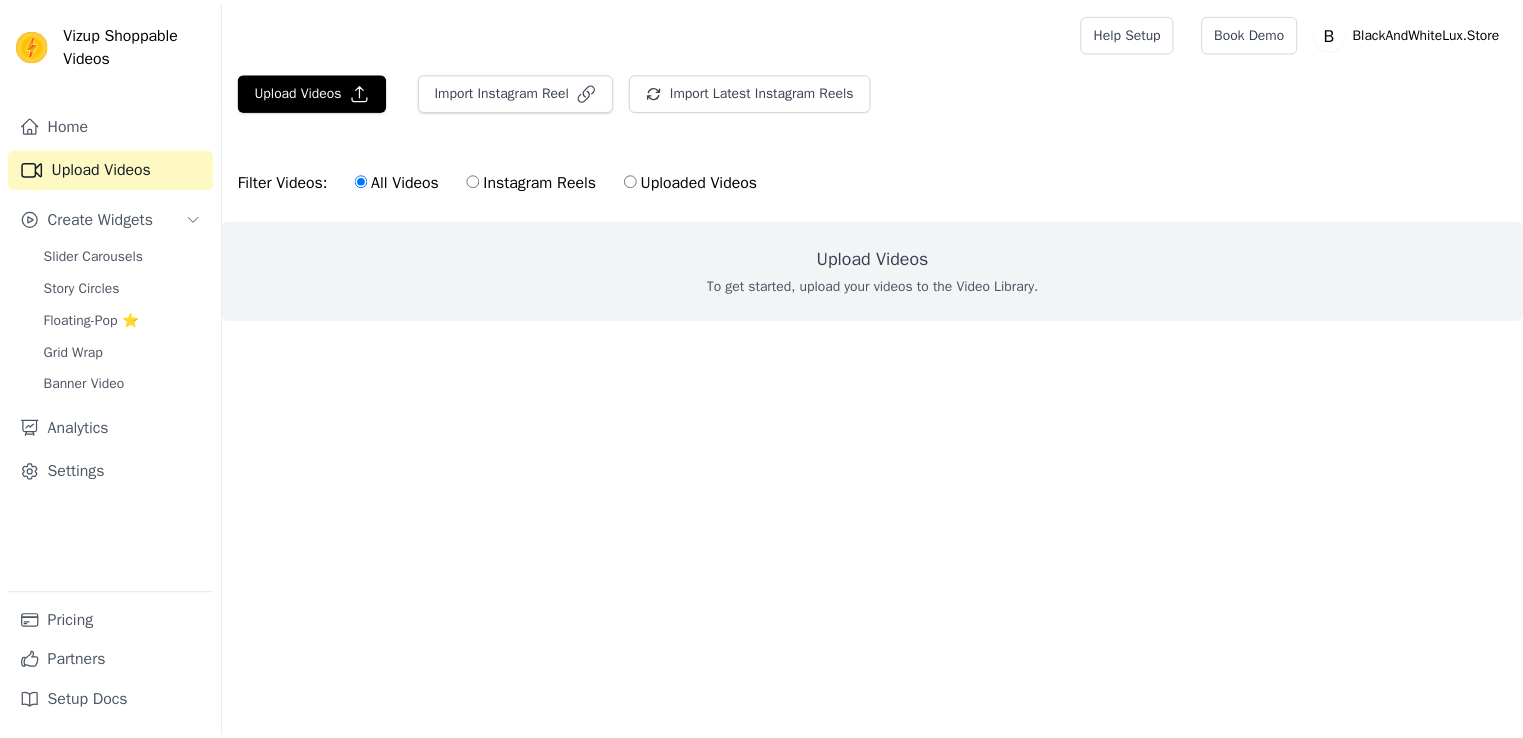 scroll, scrollTop: 0, scrollLeft: 0, axis: both 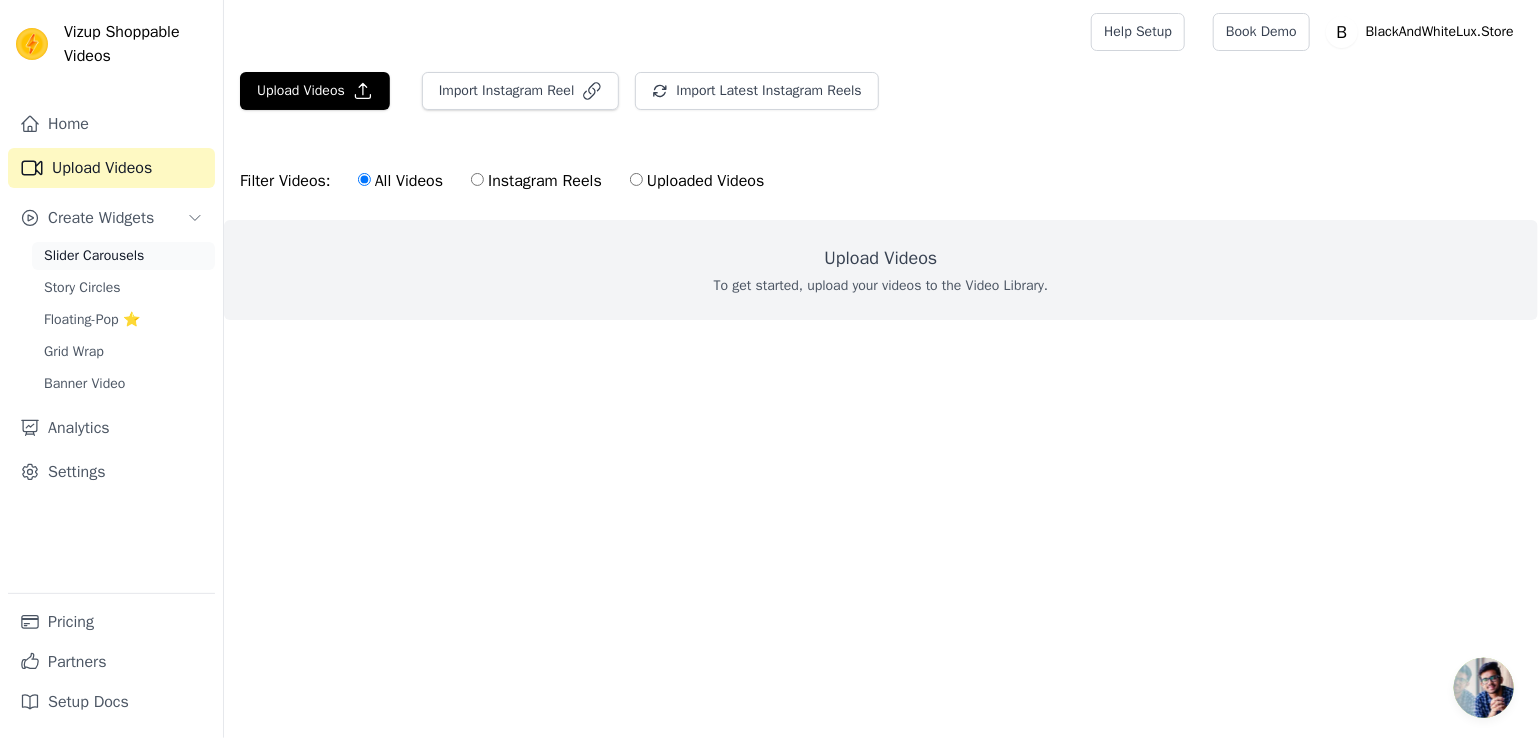 click on "Slider Carousels" at bounding box center (94, 256) 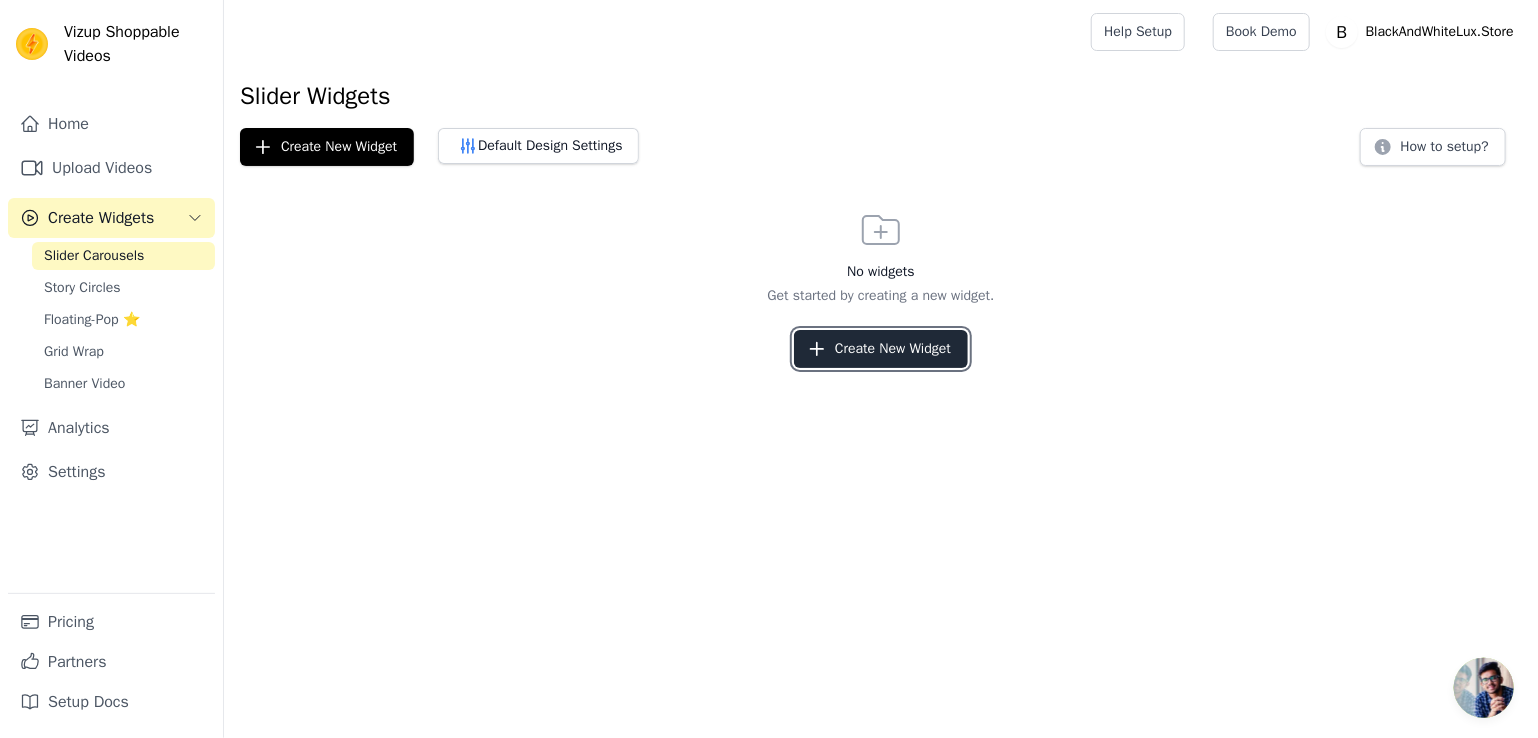 click on "Create New Widget" at bounding box center (881, 349) 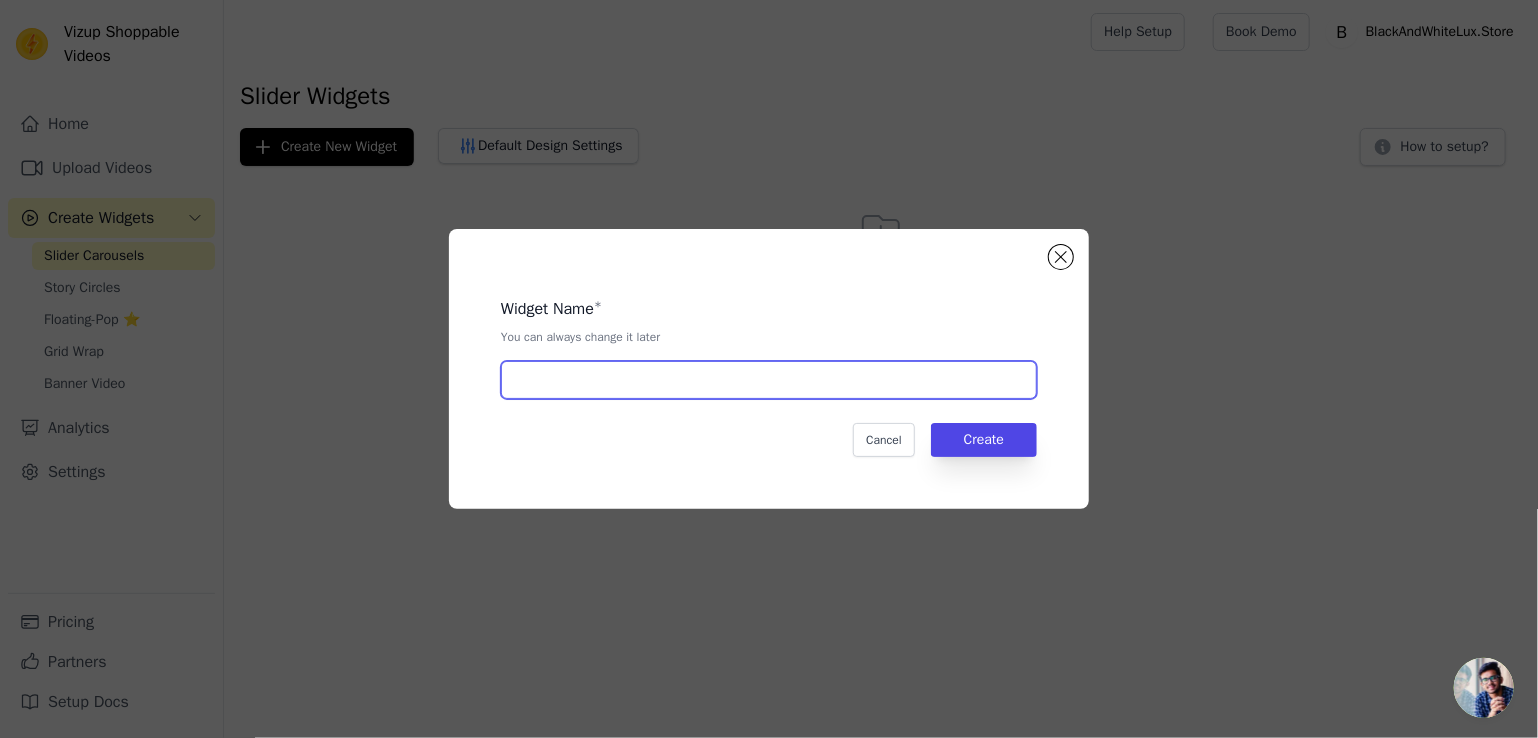 click at bounding box center [769, 380] 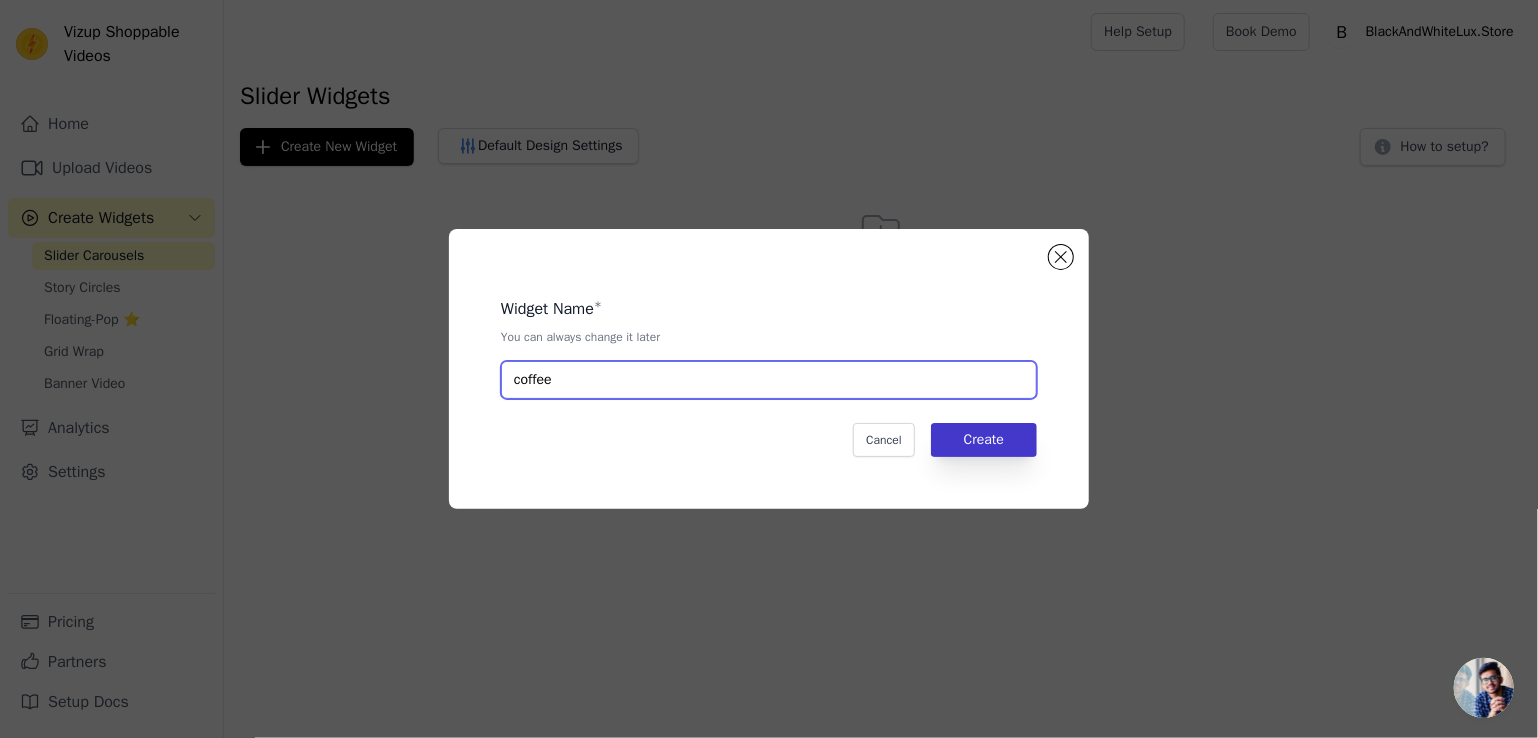 type on "coffee" 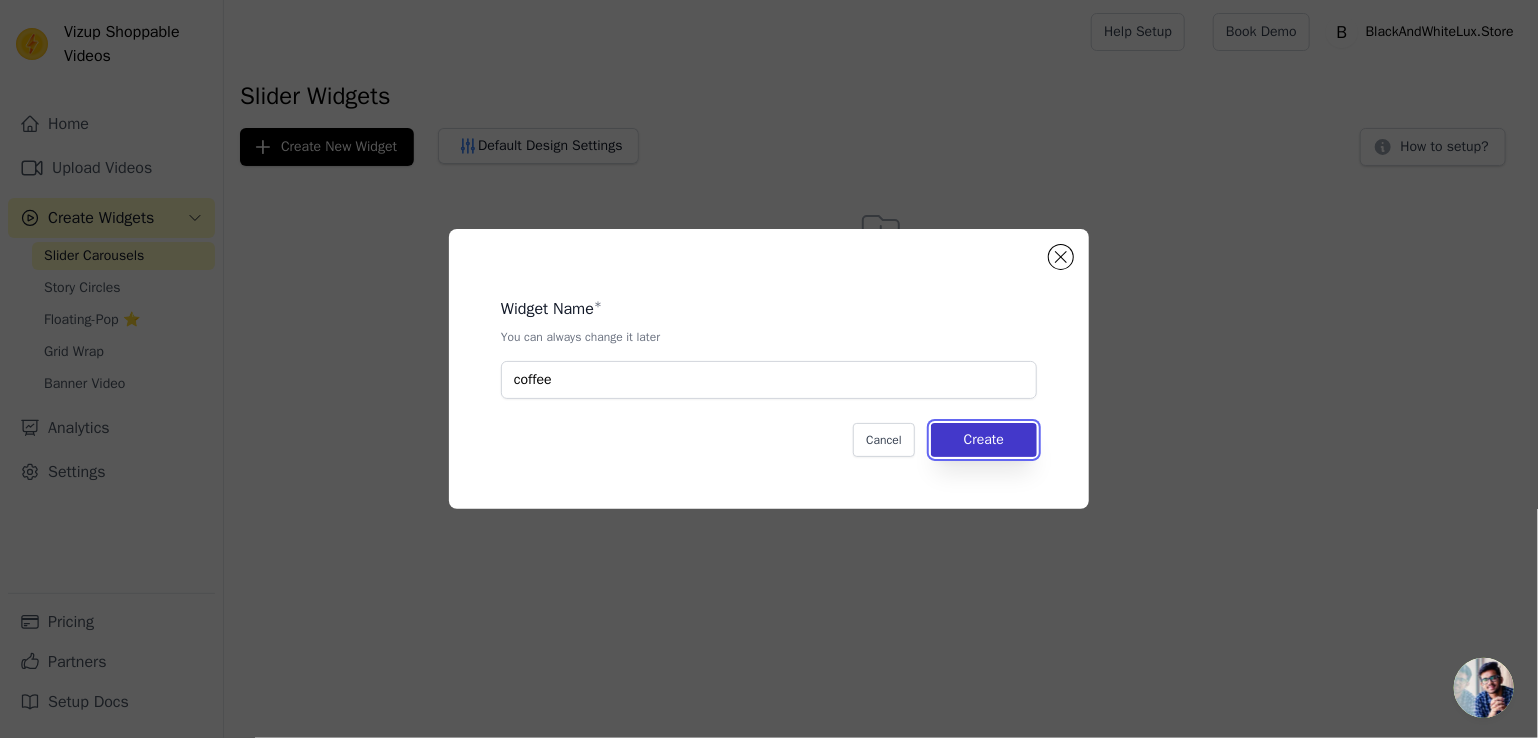click on "Create" at bounding box center [984, 440] 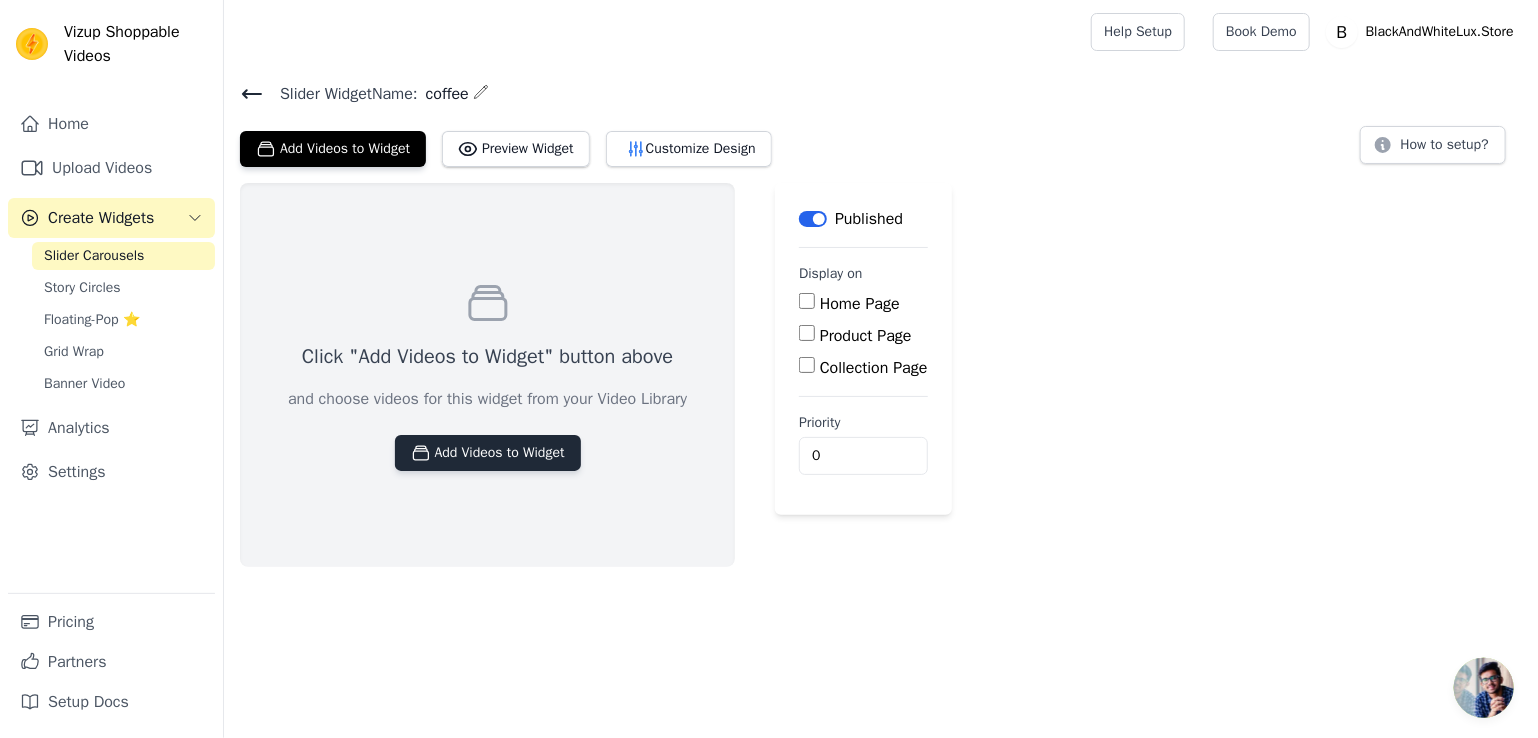 click on "Add Videos to Widget" at bounding box center [488, 453] 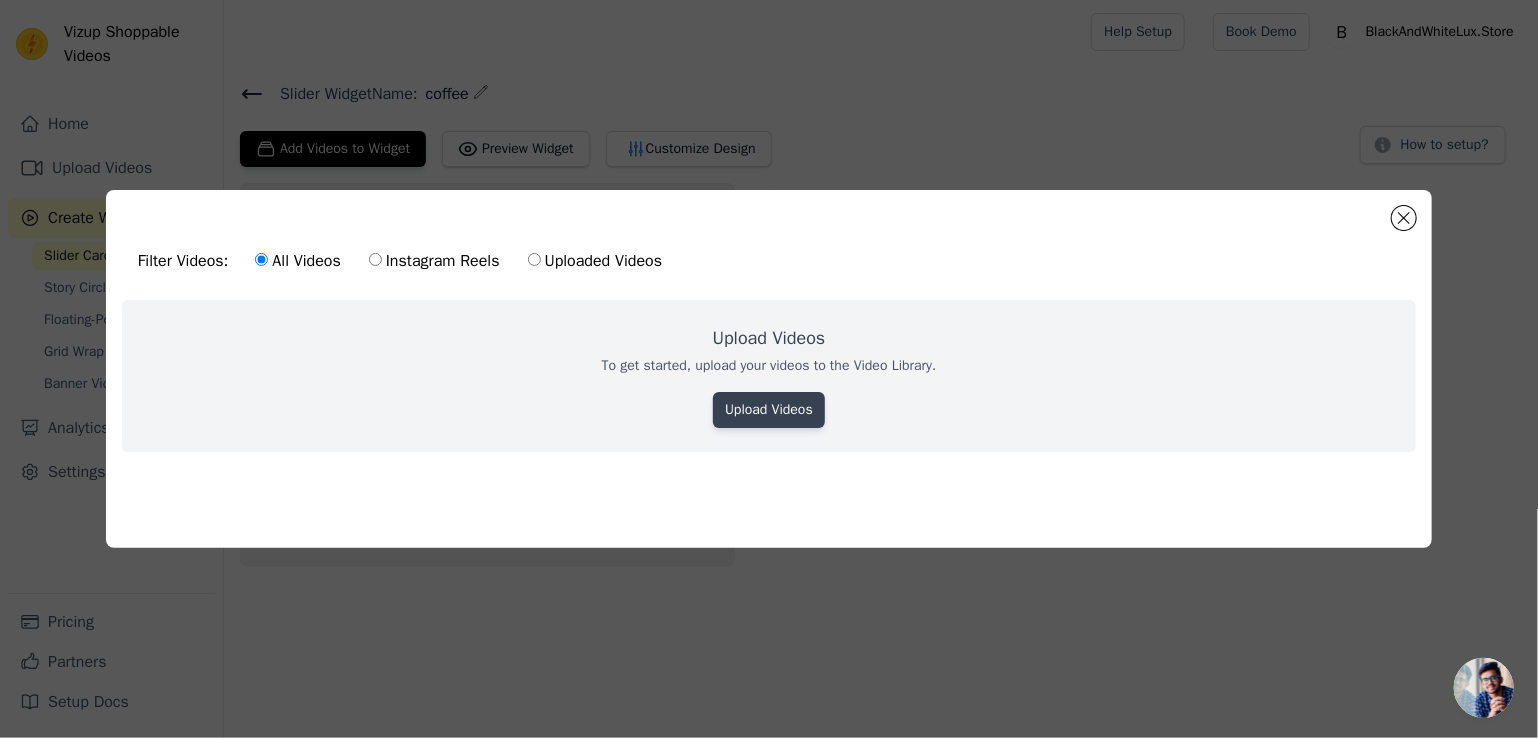 click on "Upload Videos" at bounding box center (769, 410) 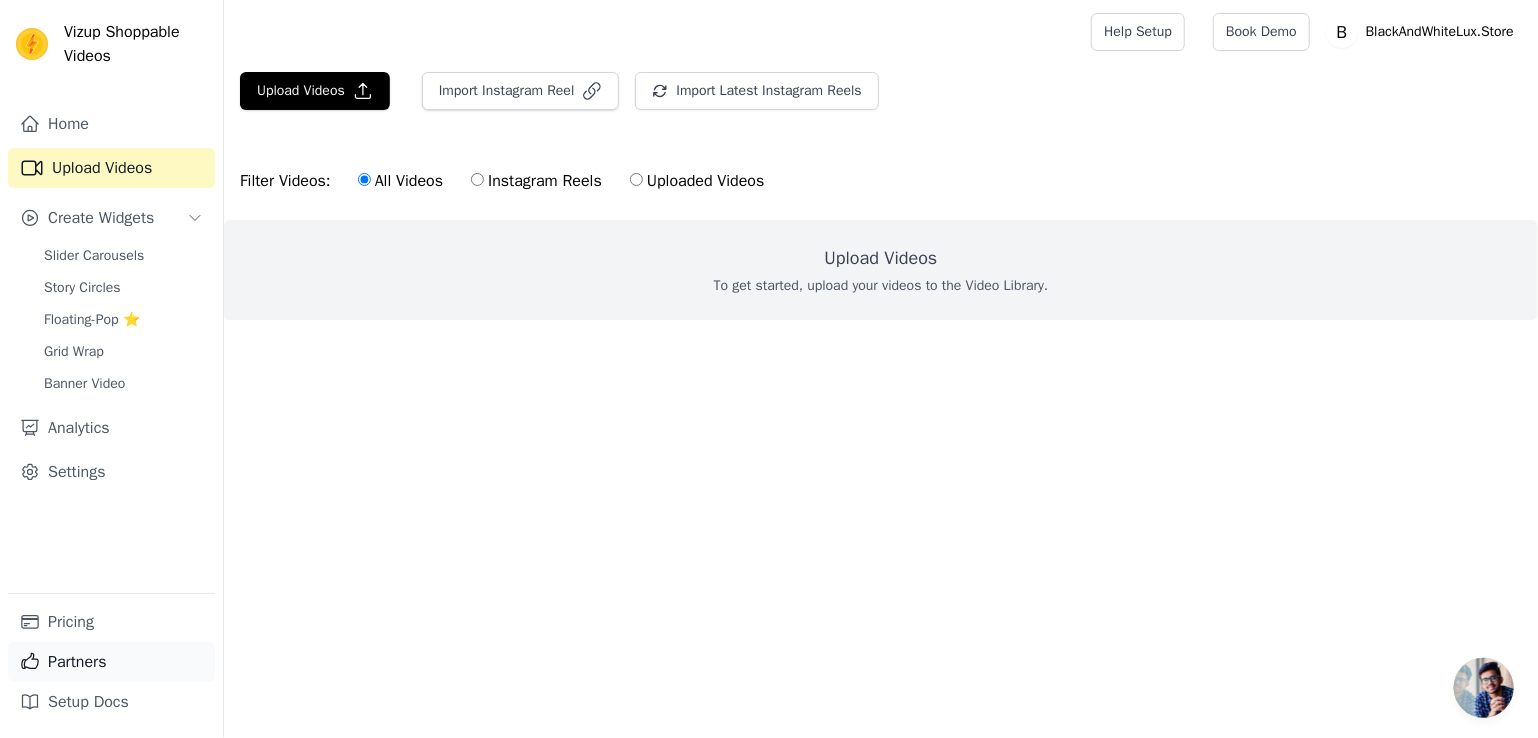 click on "Partners" at bounding box center (111, 662) 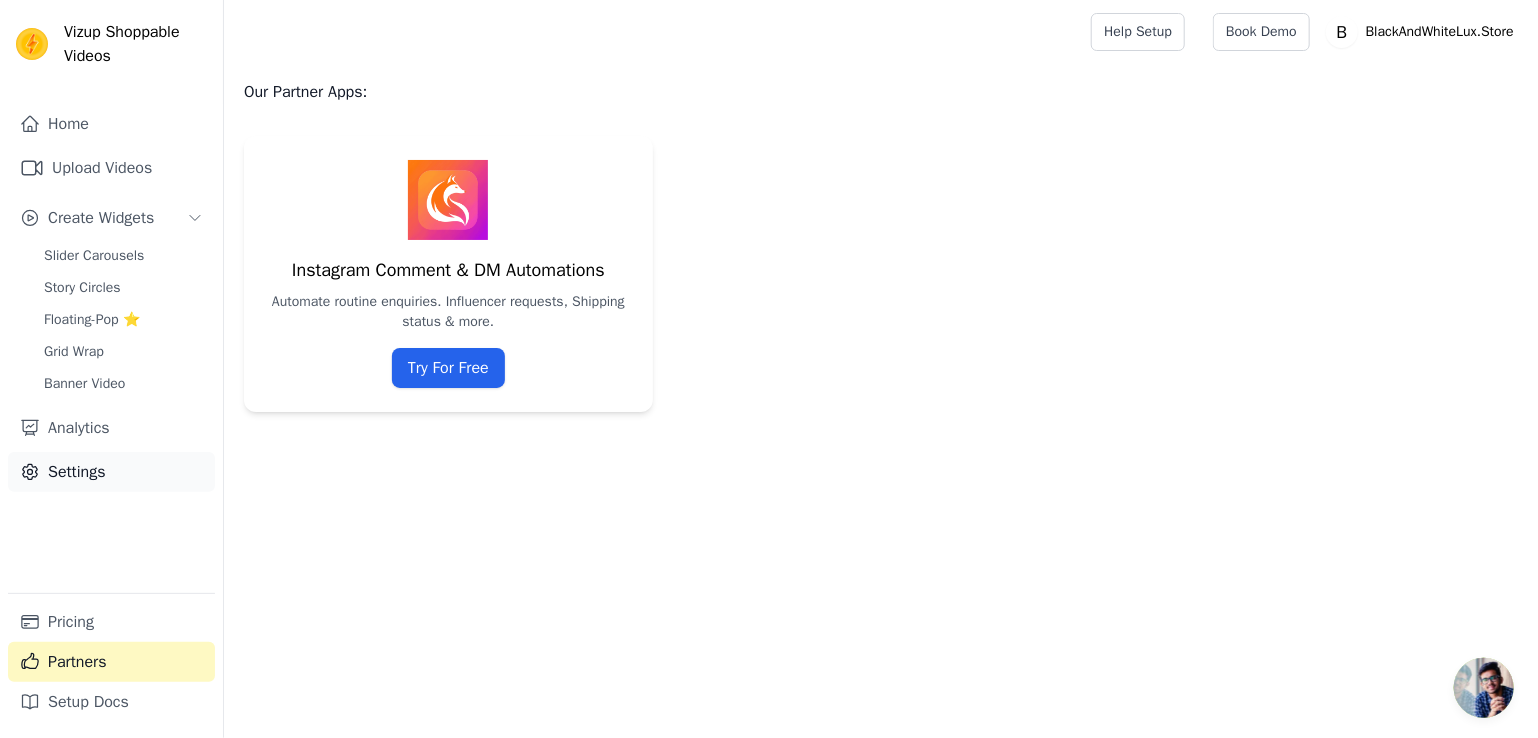 click on "Settings" at bounding box center [111, 472] 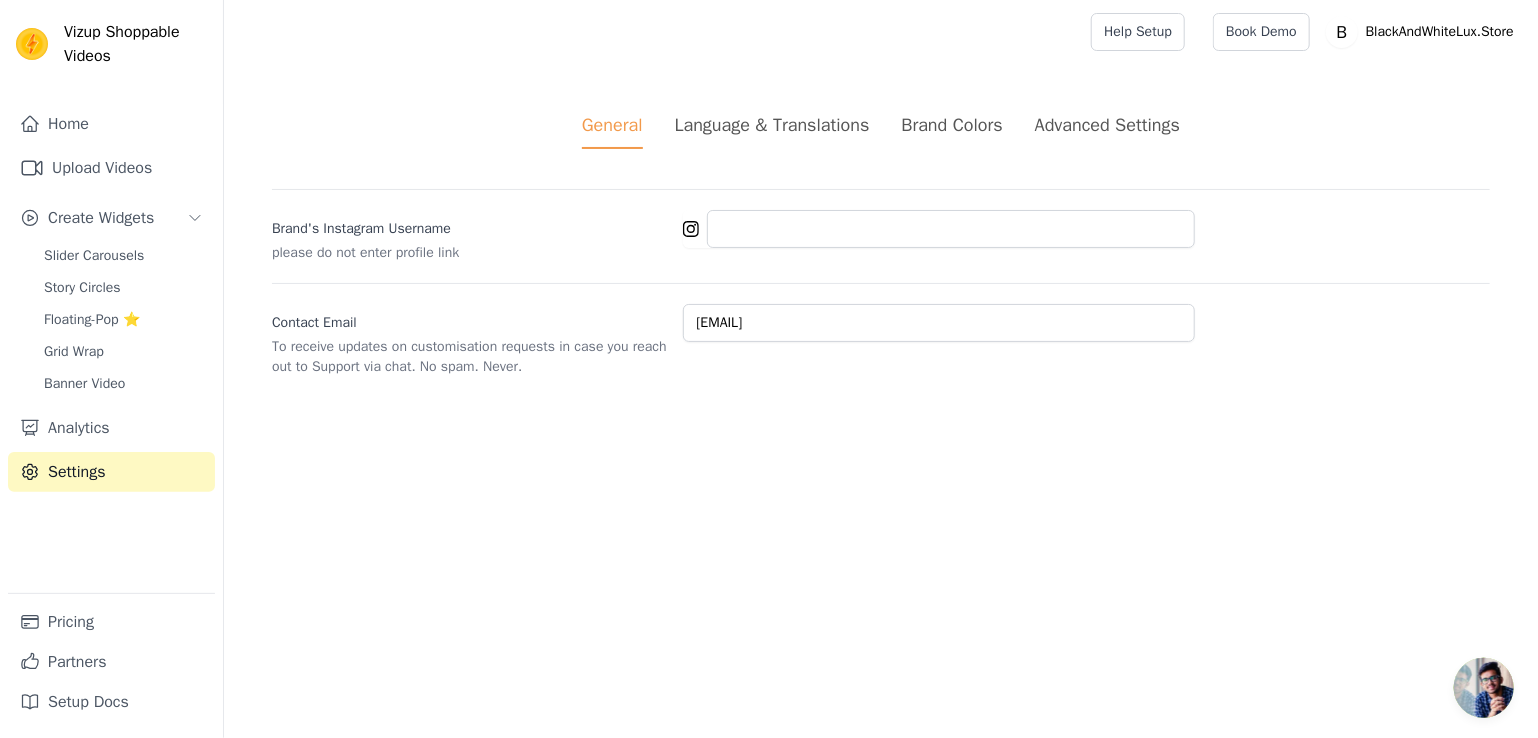 click on "Language & Translations" at bounding box center (772, 125) 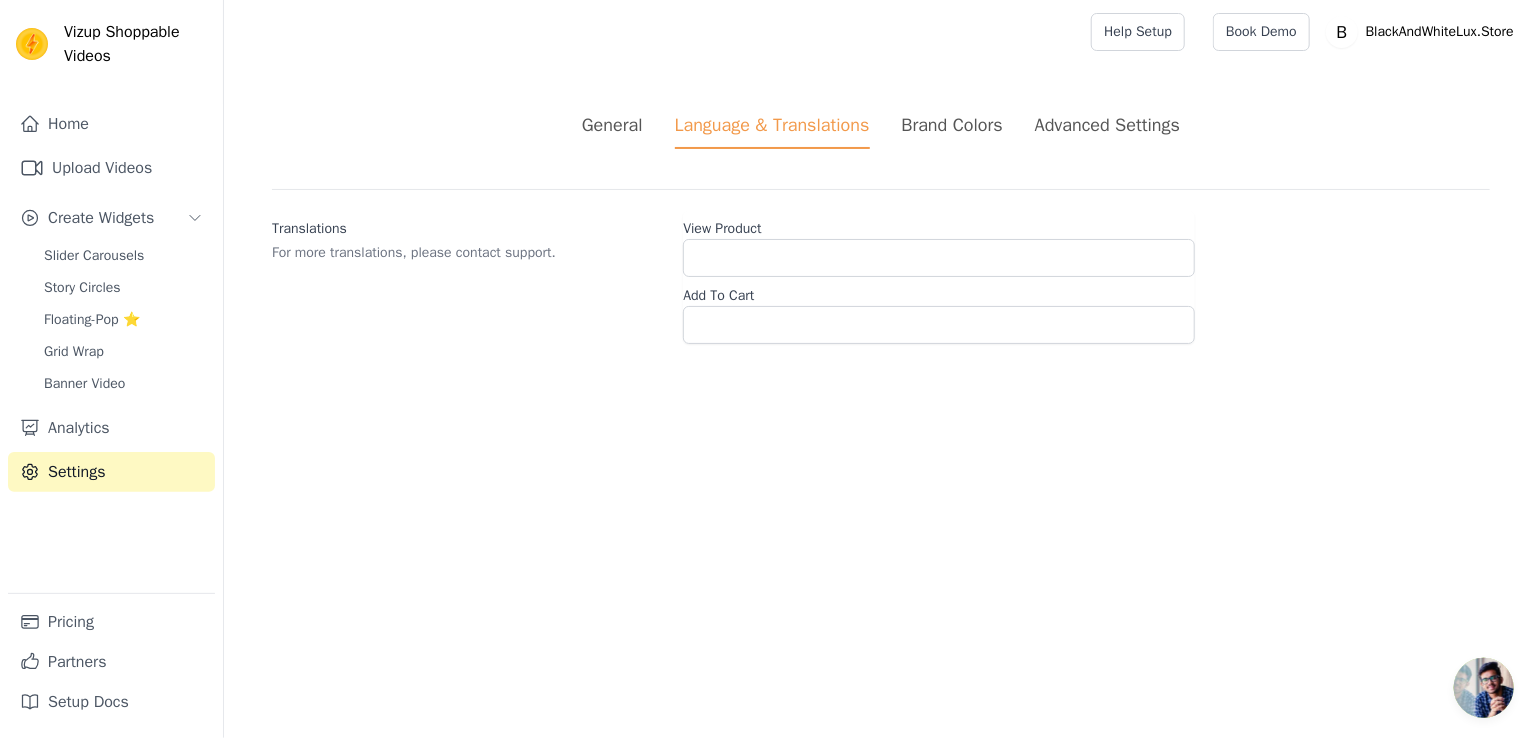 click on "Brand Colors" at bounding box center (952, 125) 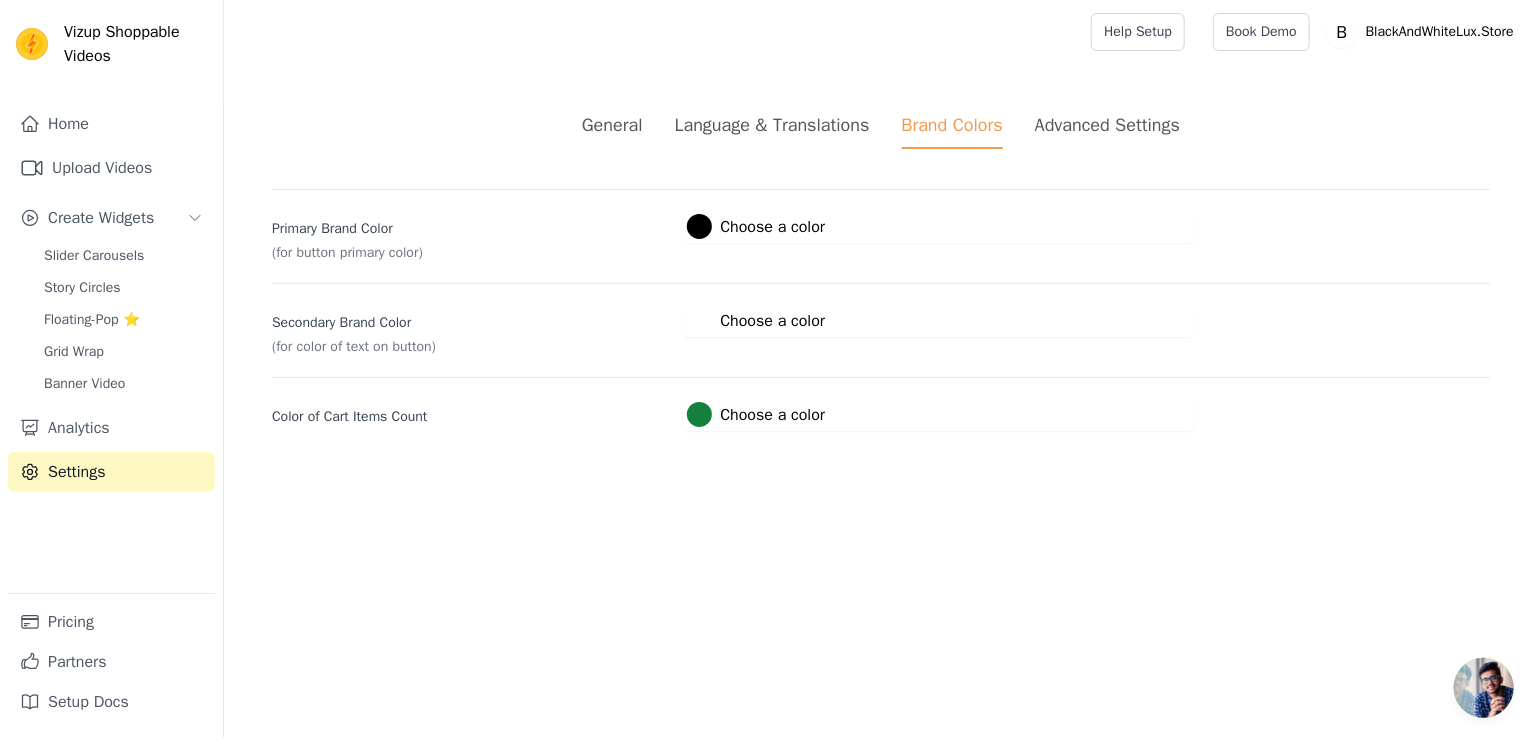 click on "Advanced Settings" at bounding box center (1107, 125) 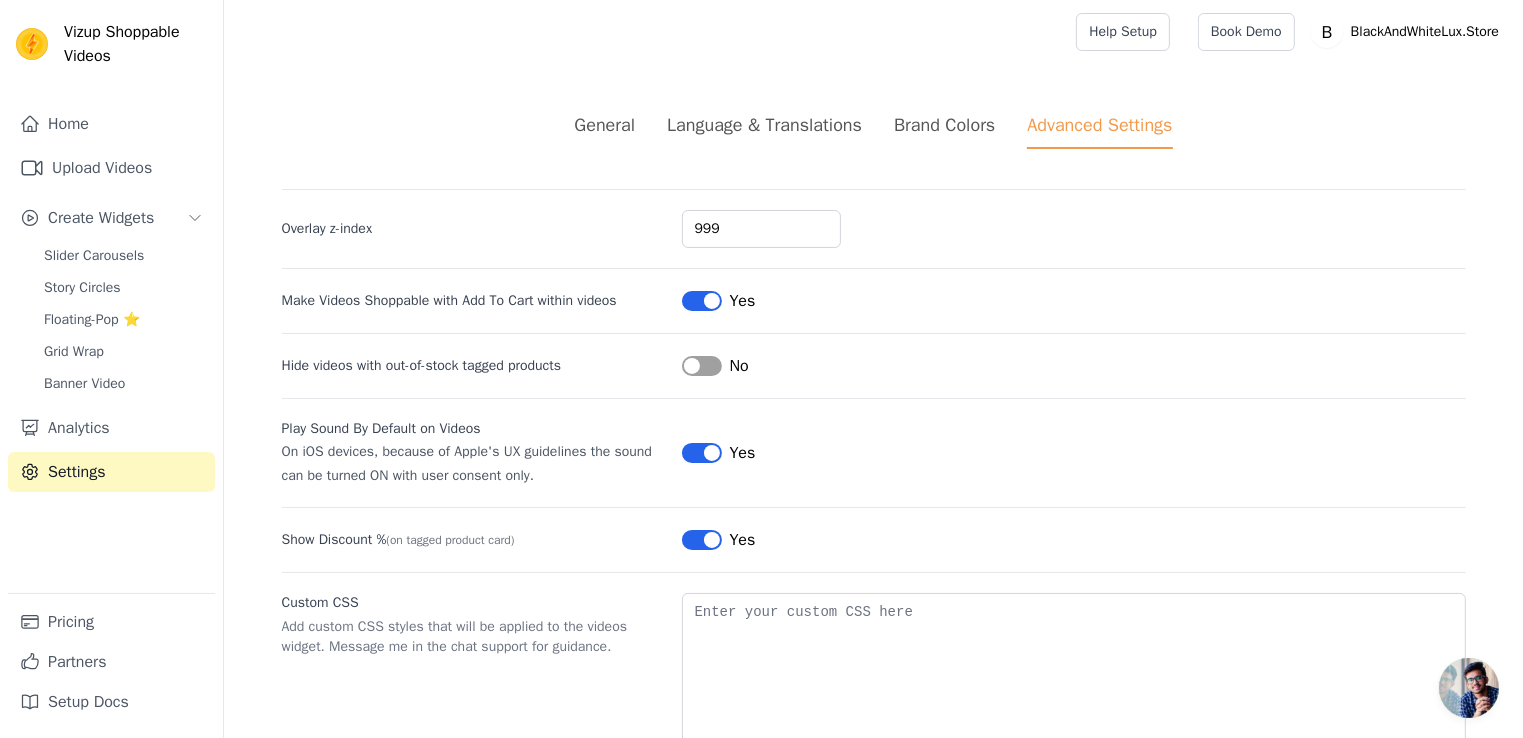 click on "Advanced Settings" at bounding box center [1099, 130] 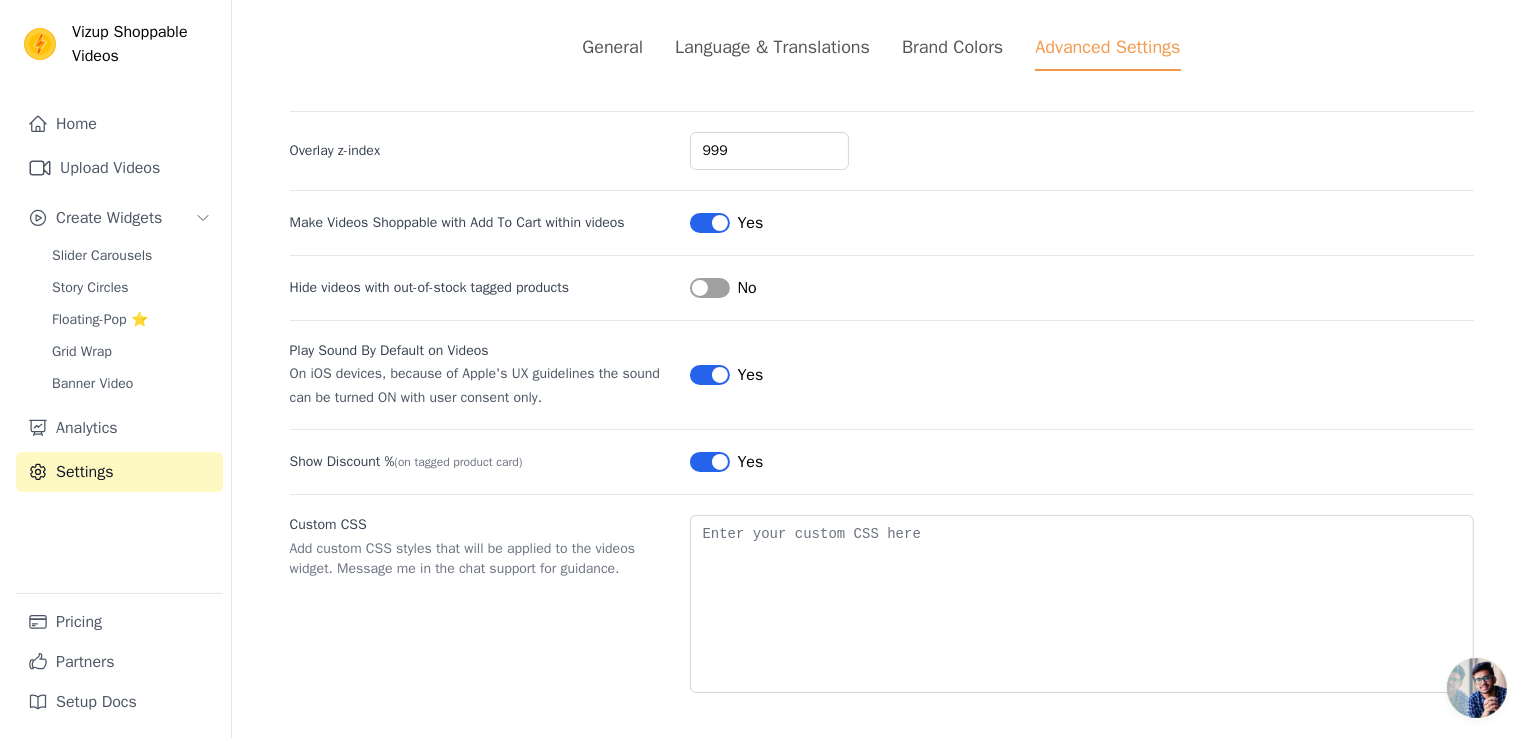 scroll, scrollTop: 0, scrollLeft: 0, axis: both 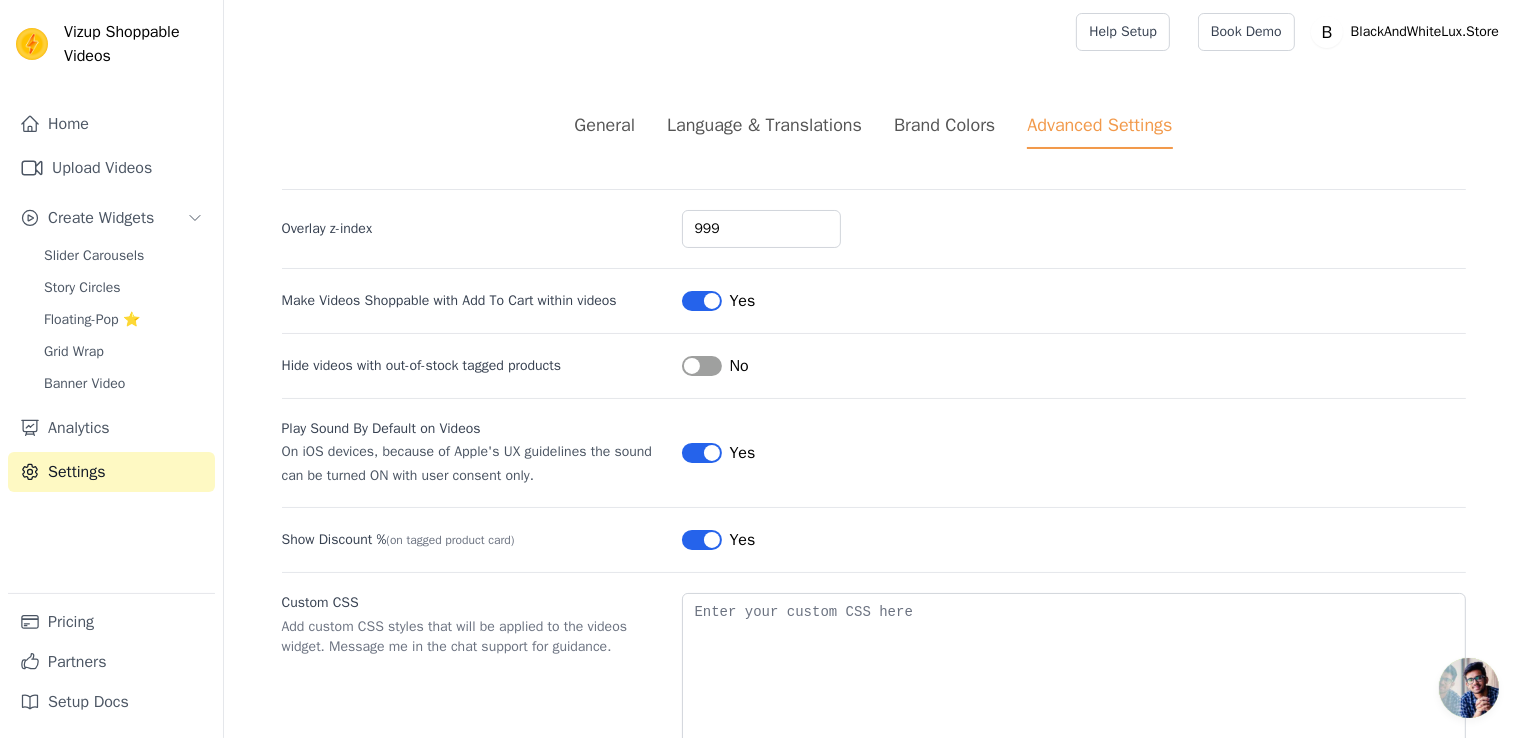 click on "Brand Colors" at bounding box center (944, 125) 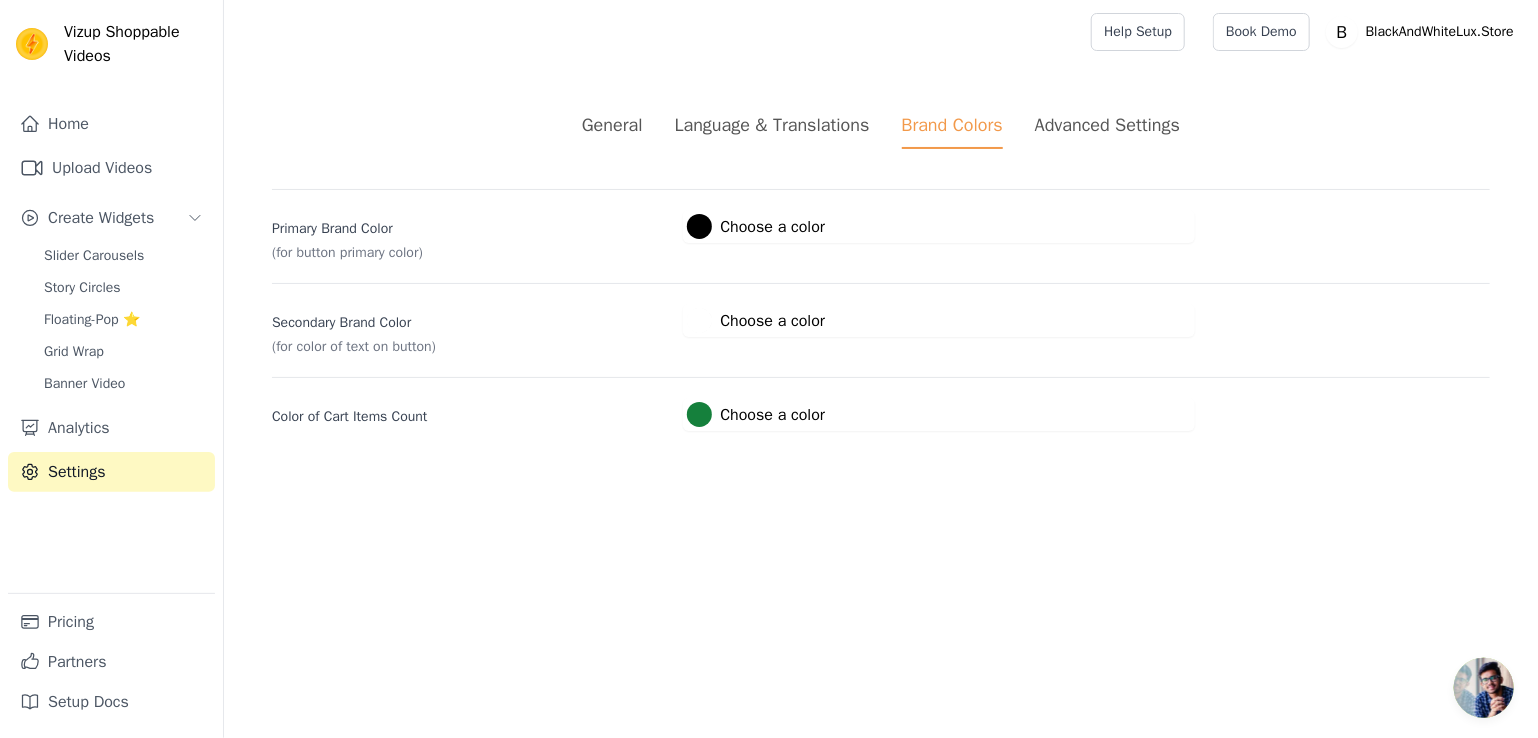 click on "Language & Translations" at bounding box center [772, 125] 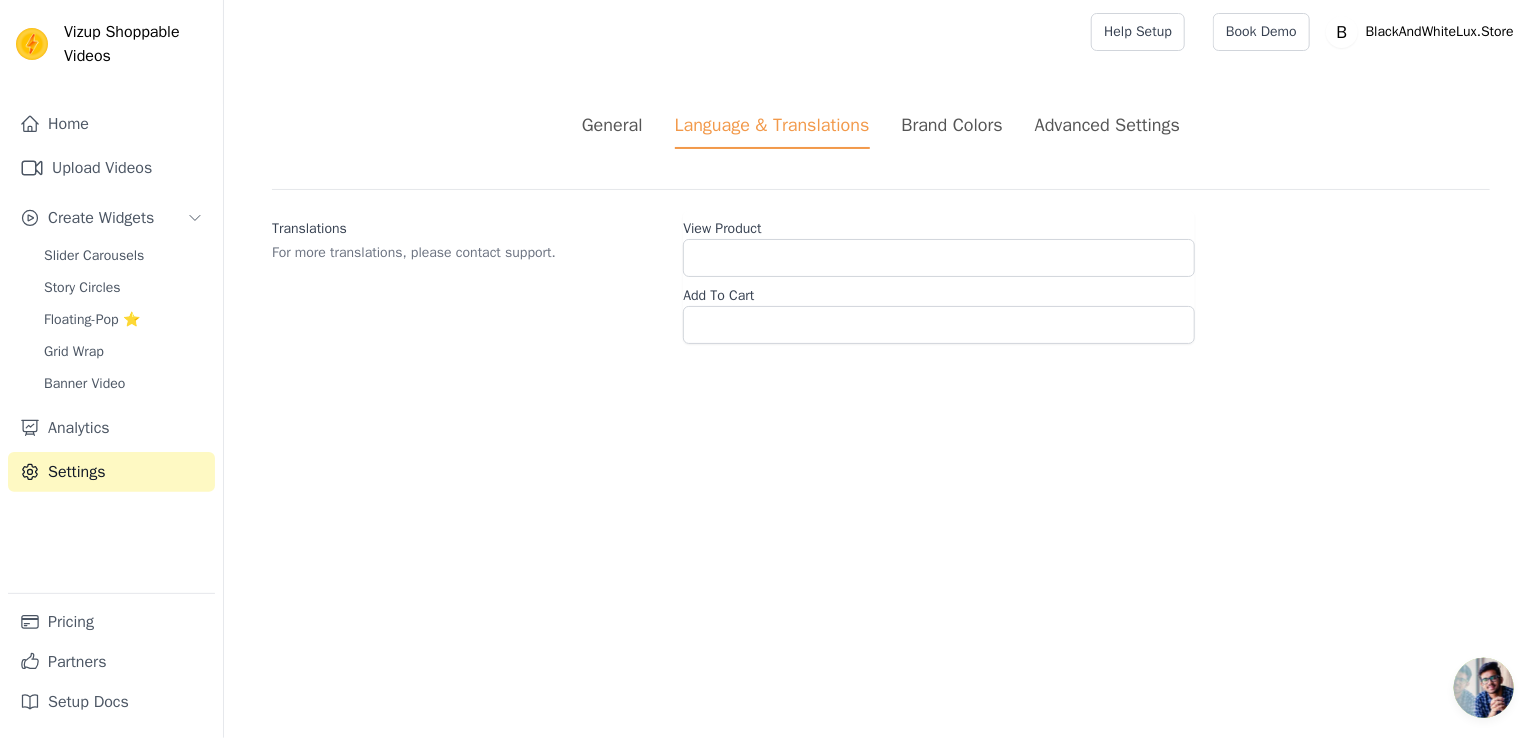 click on "General" at bounding box center (612, 125) 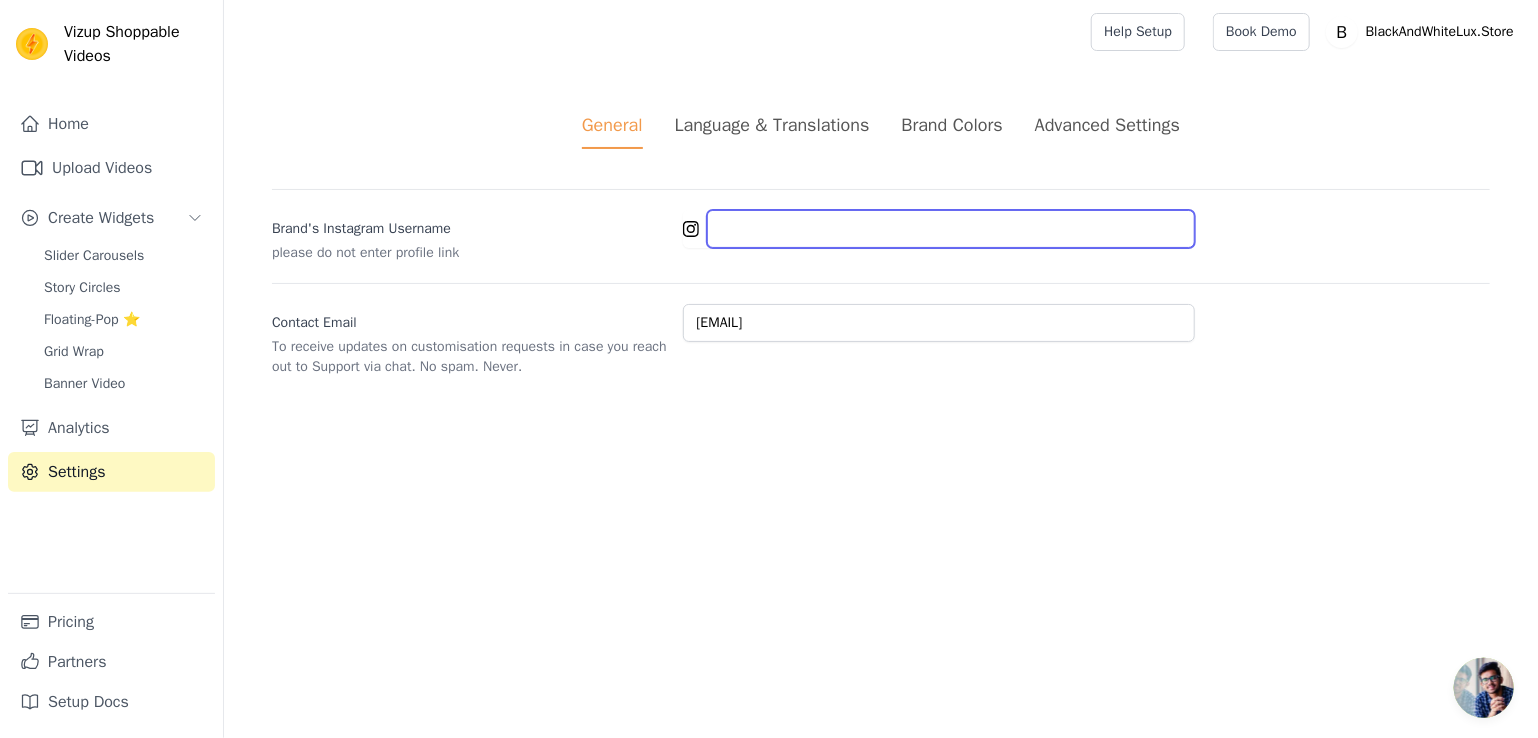 click on "Brand's Instagram Username" at bounding box center (951, 229) 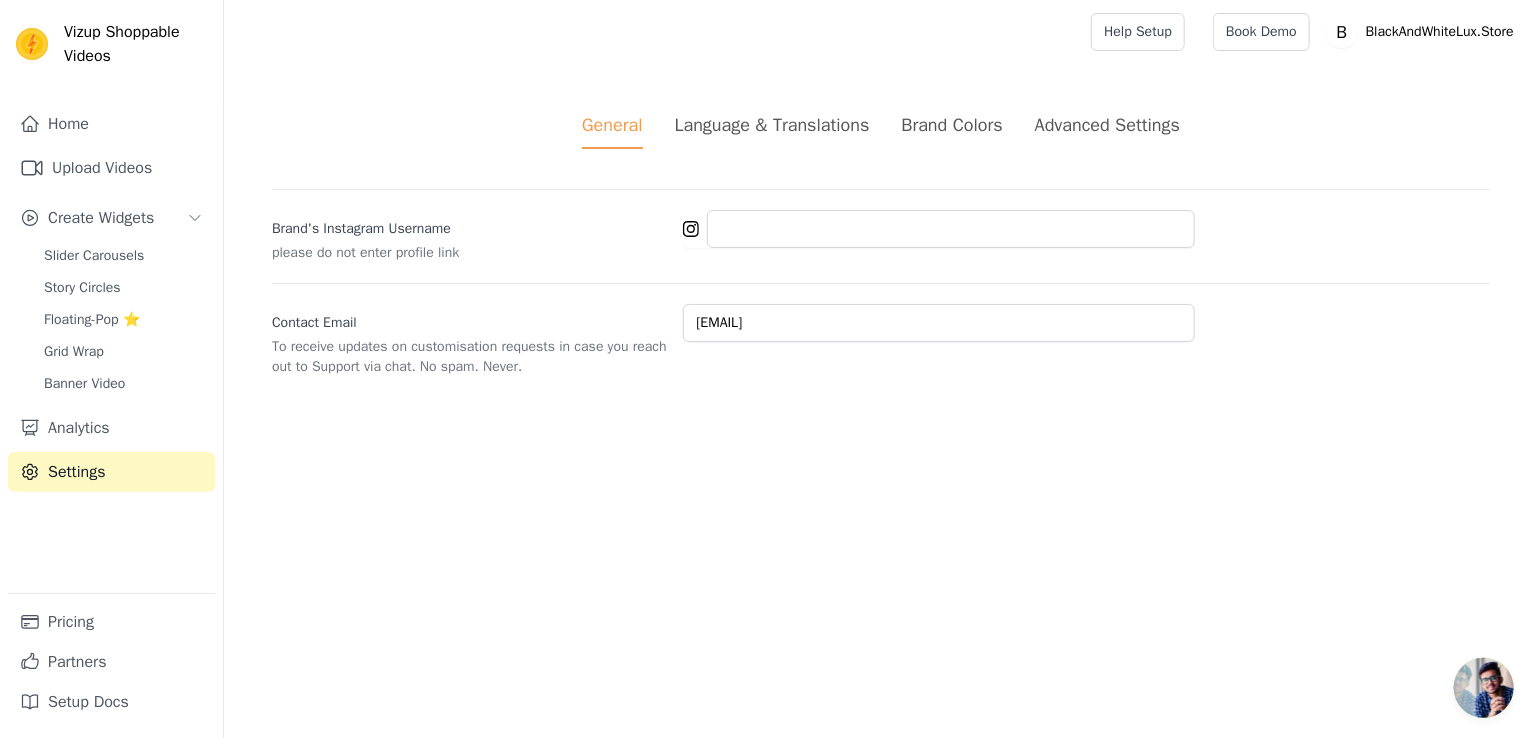 click on "please do not enter profile link" at bounding box center (469, 253) 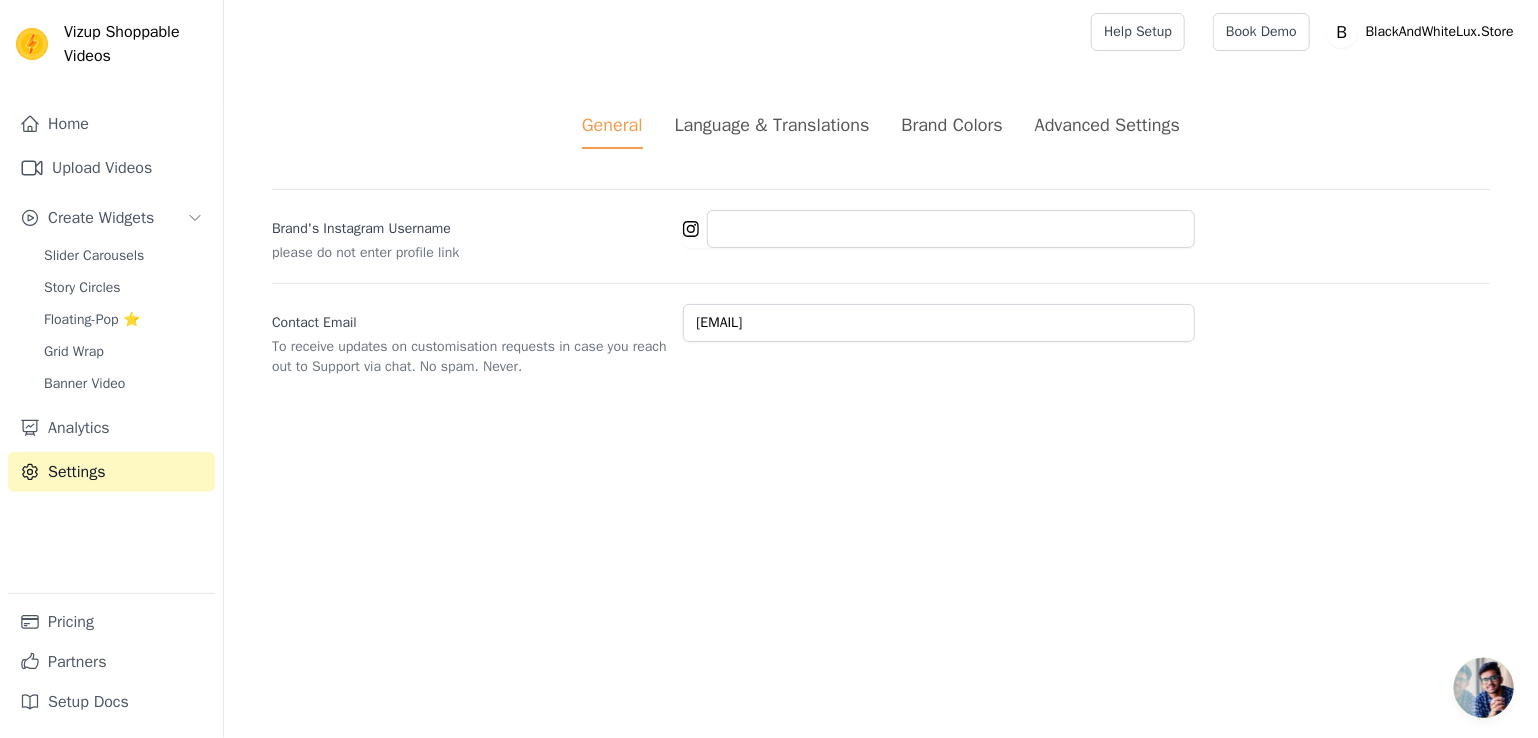click 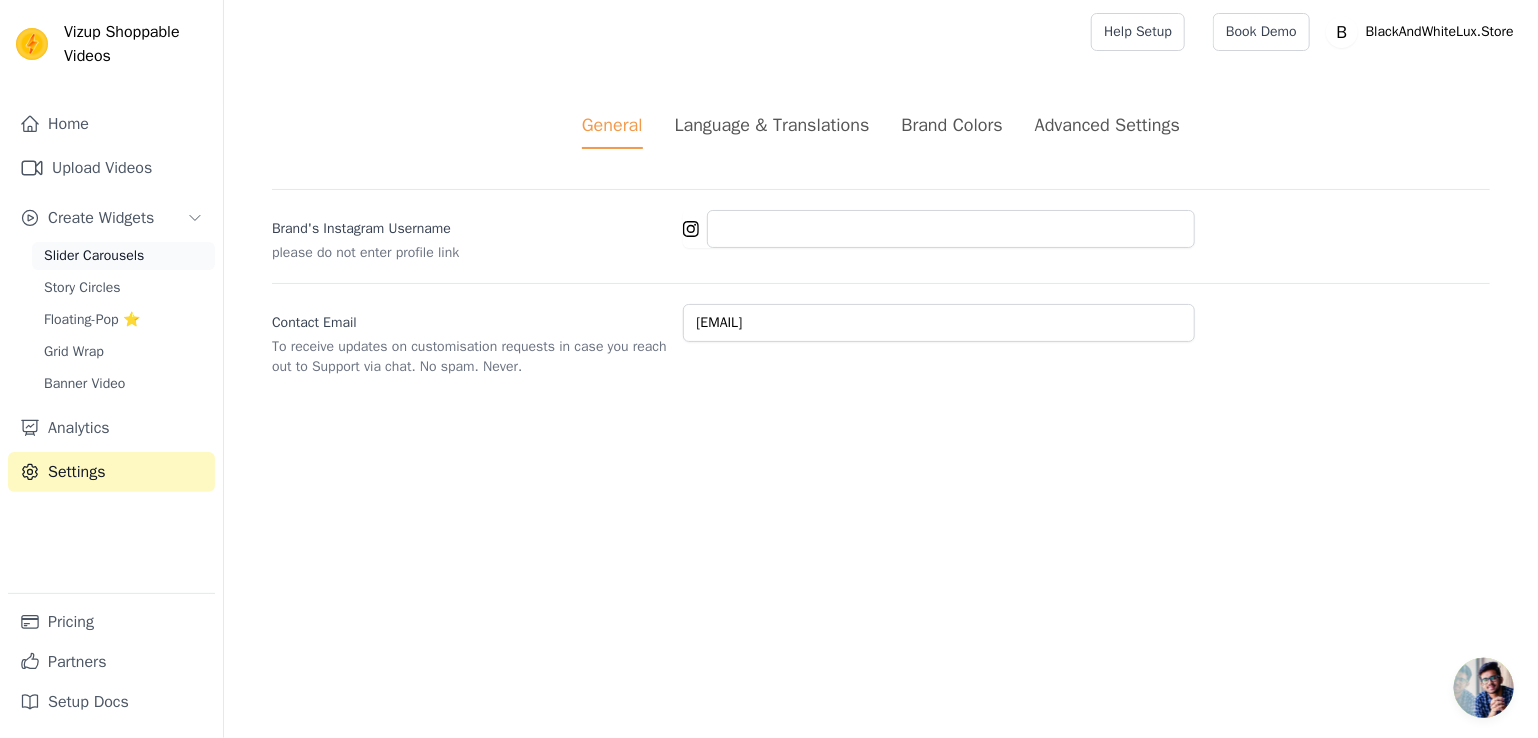click on "Slider Carousels" at bounding box center (94, 256) 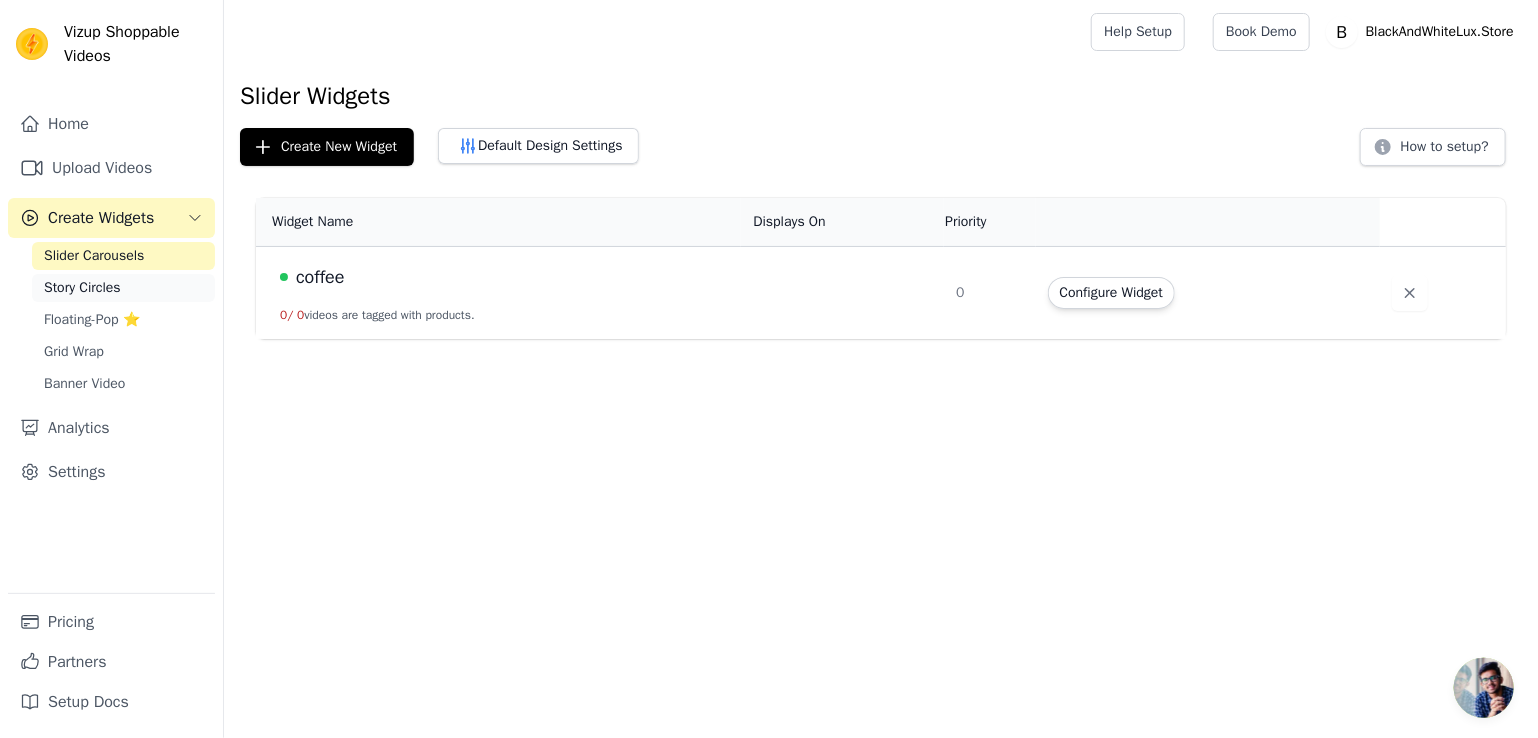 click on "Story Circles" at bounding box center (82, 288) 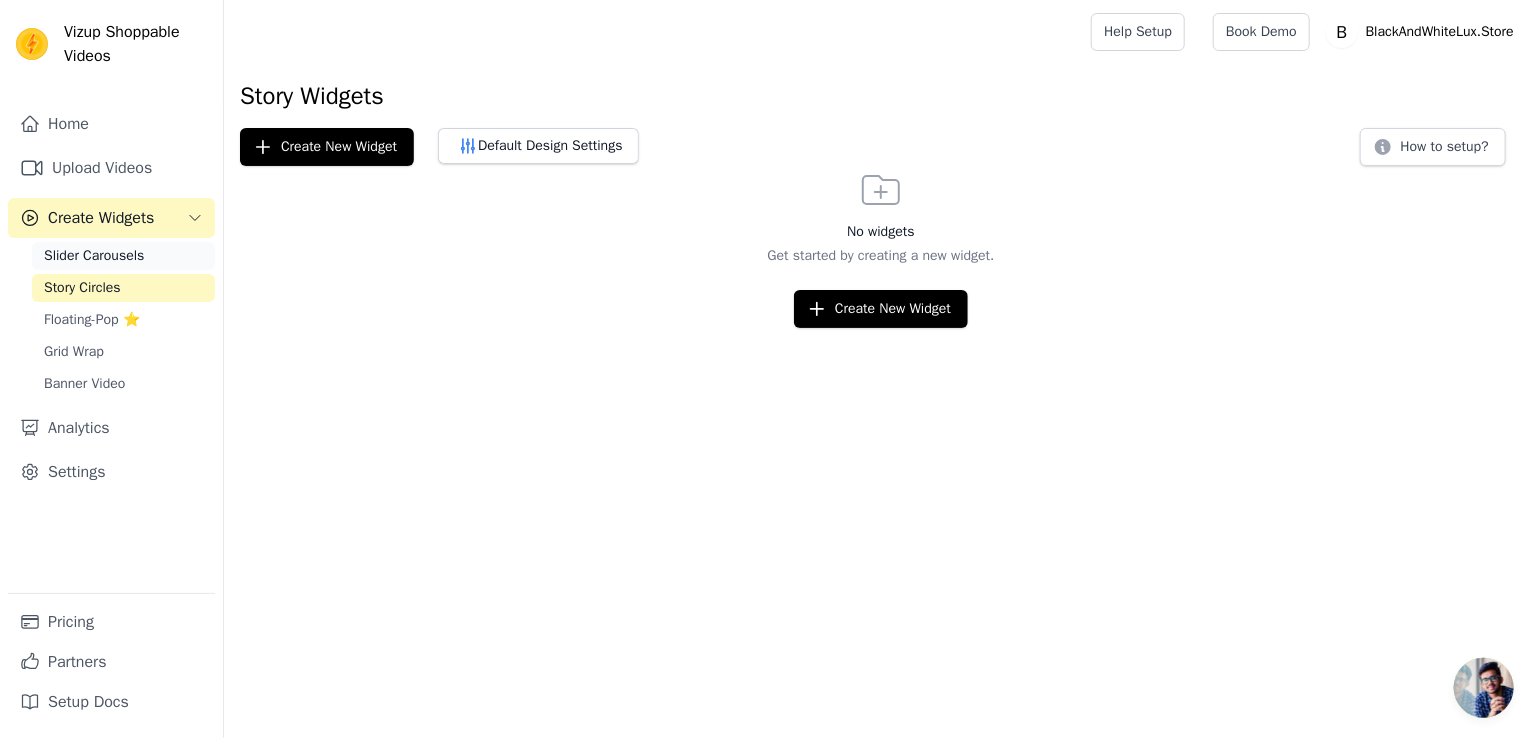click on "Slider Carousels" at bounding box center [94, 256] 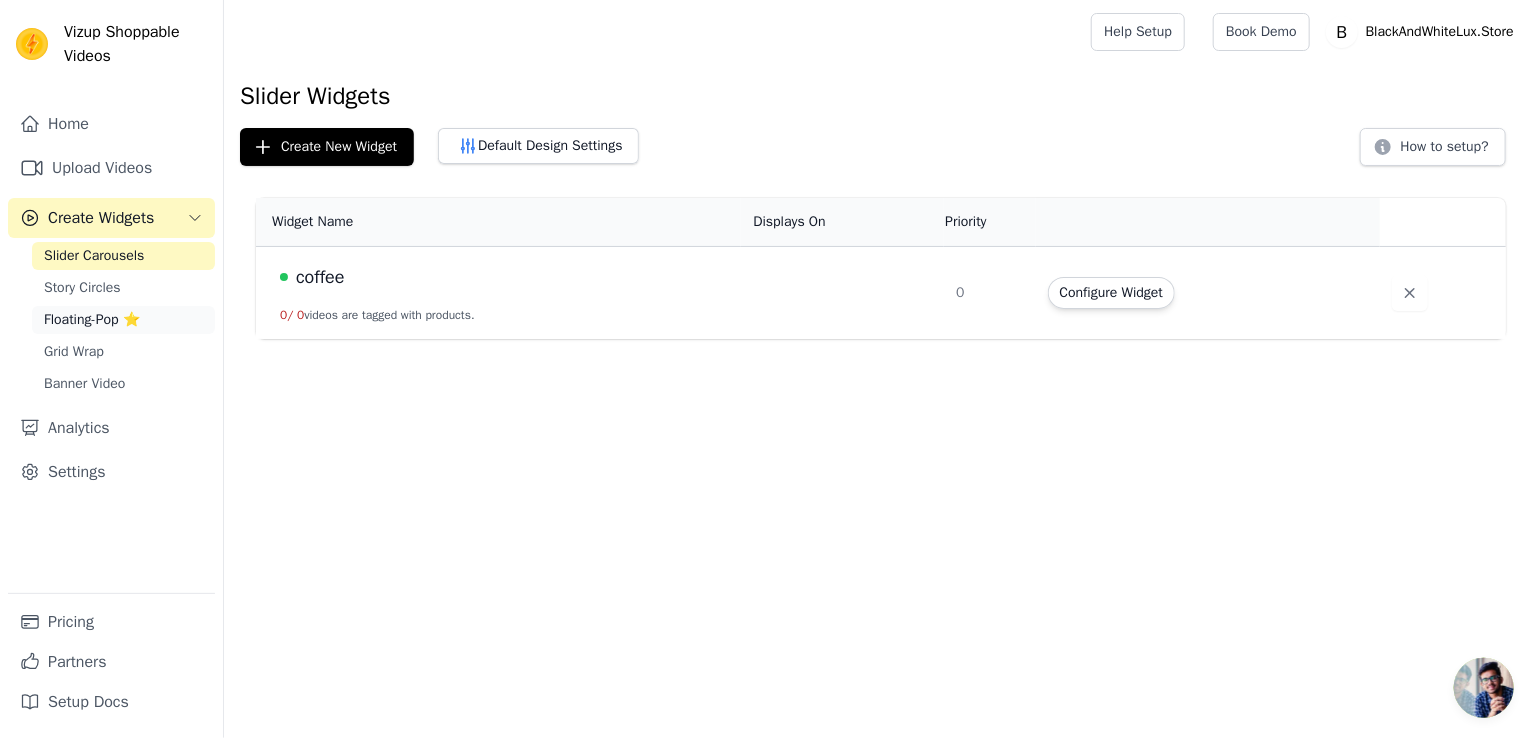 click on "Floating-Pop ⭐" at bounding box center (92, 320) 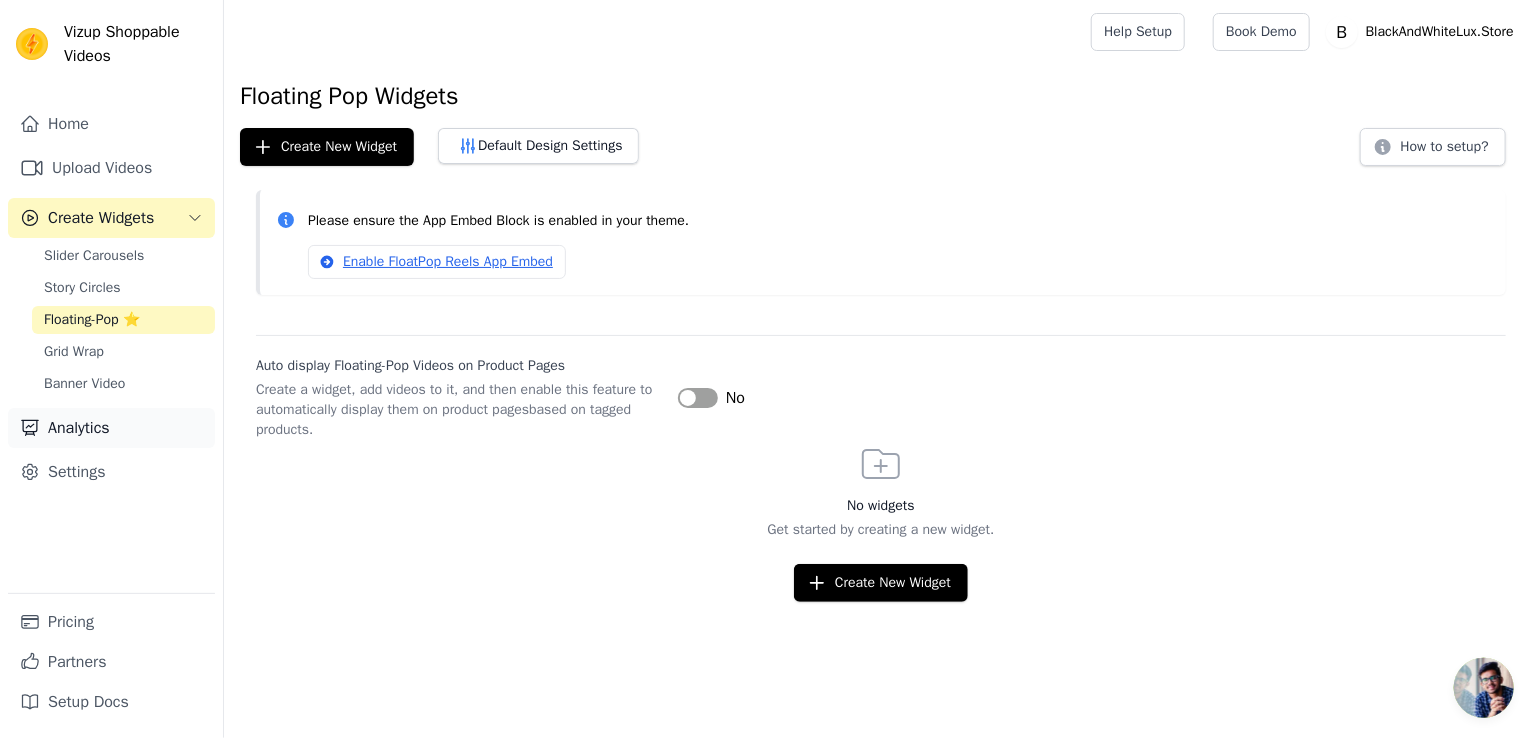 click on "Analytics" at bounding box center (111, 428) 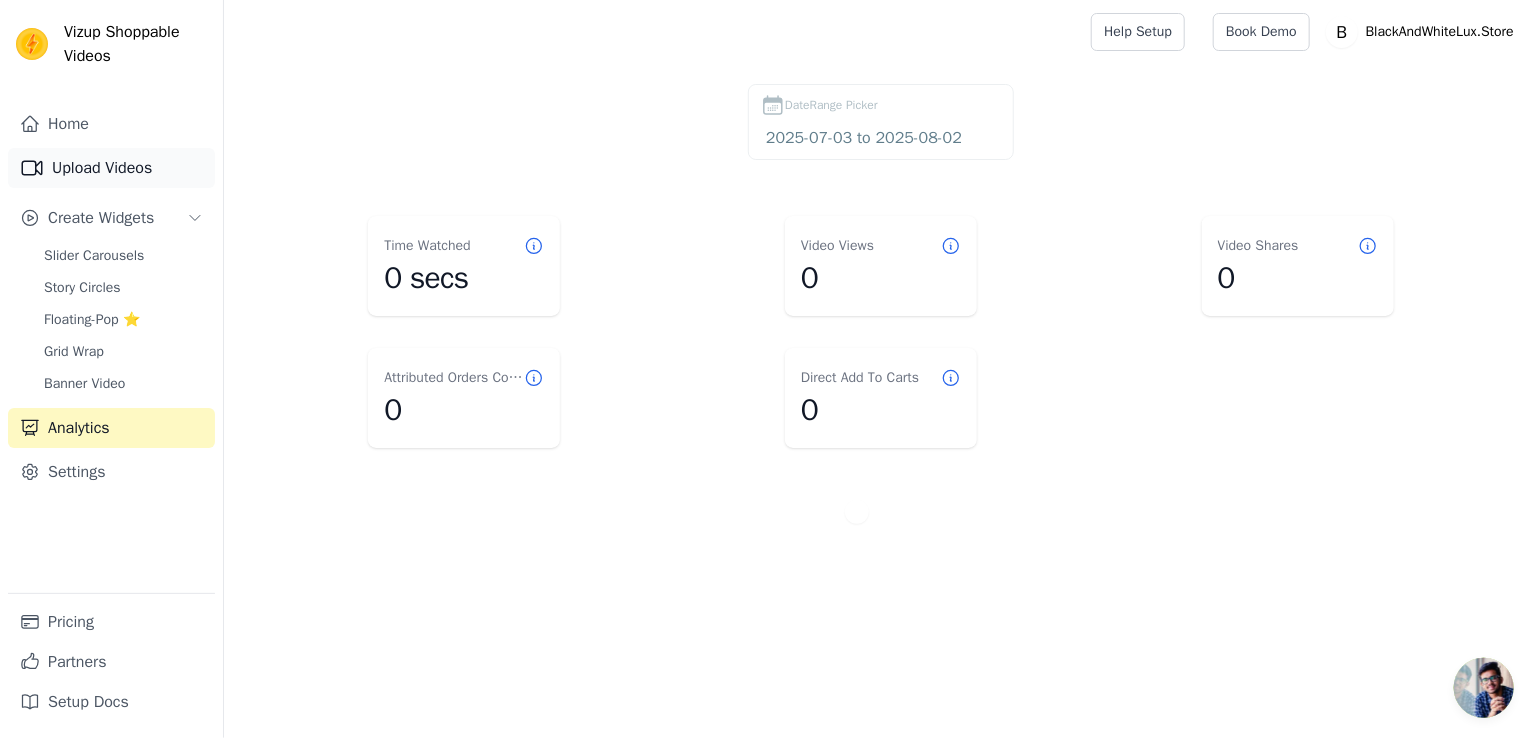 click on "Upload Videos" at bounding box center (111, 168) 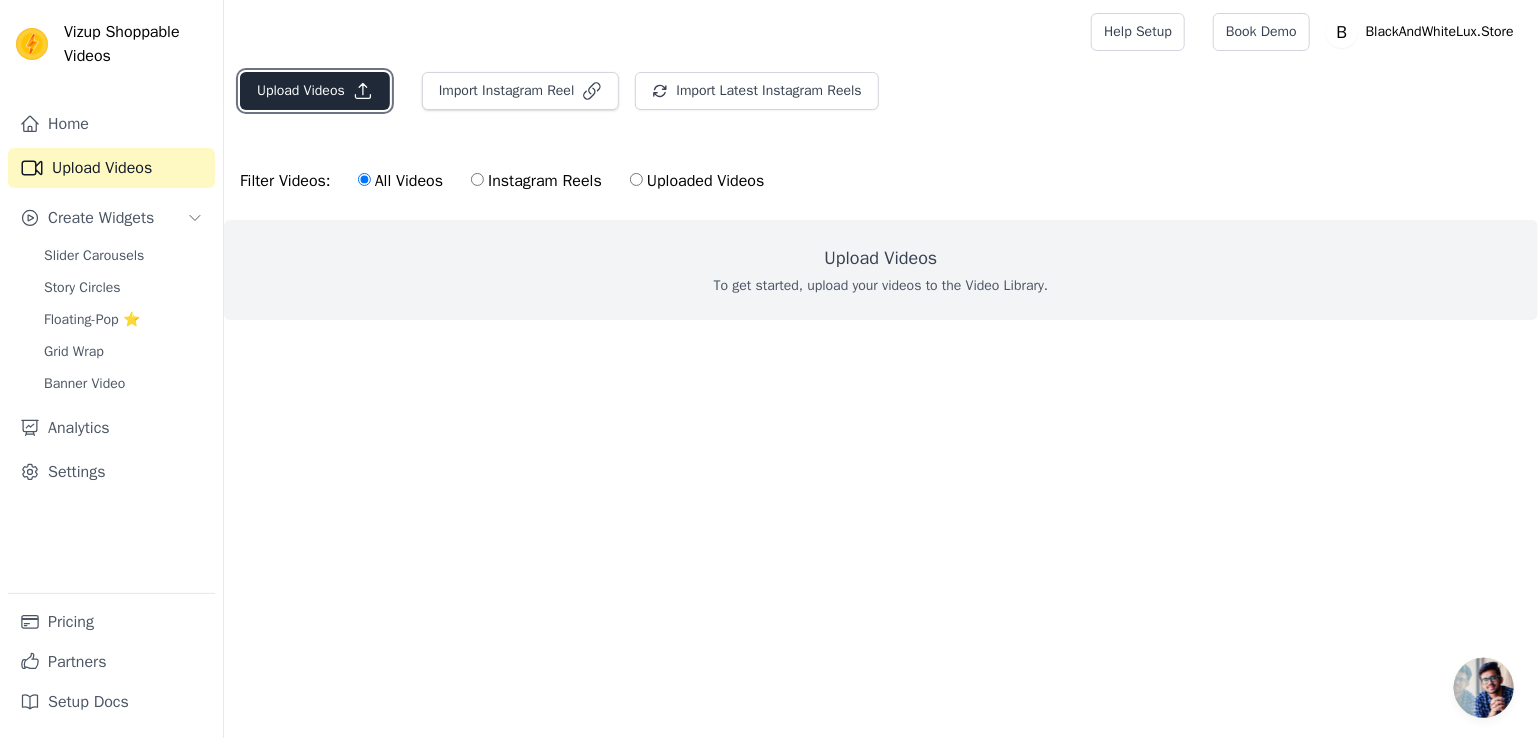 click on "Upload Videos" at bounding box center [315, 91] 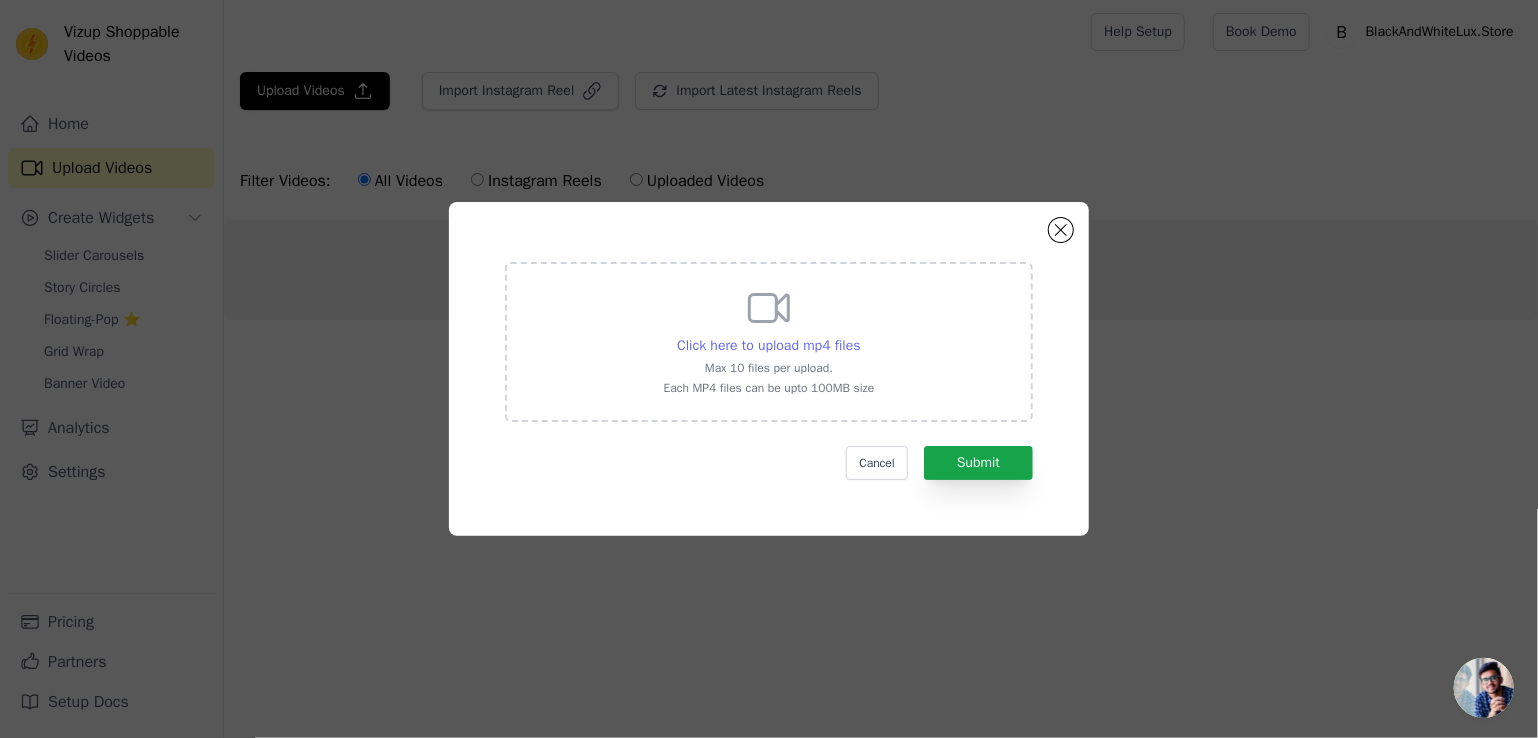 click on "Click here to upload mp4 files" at bounding box center [768, 345] 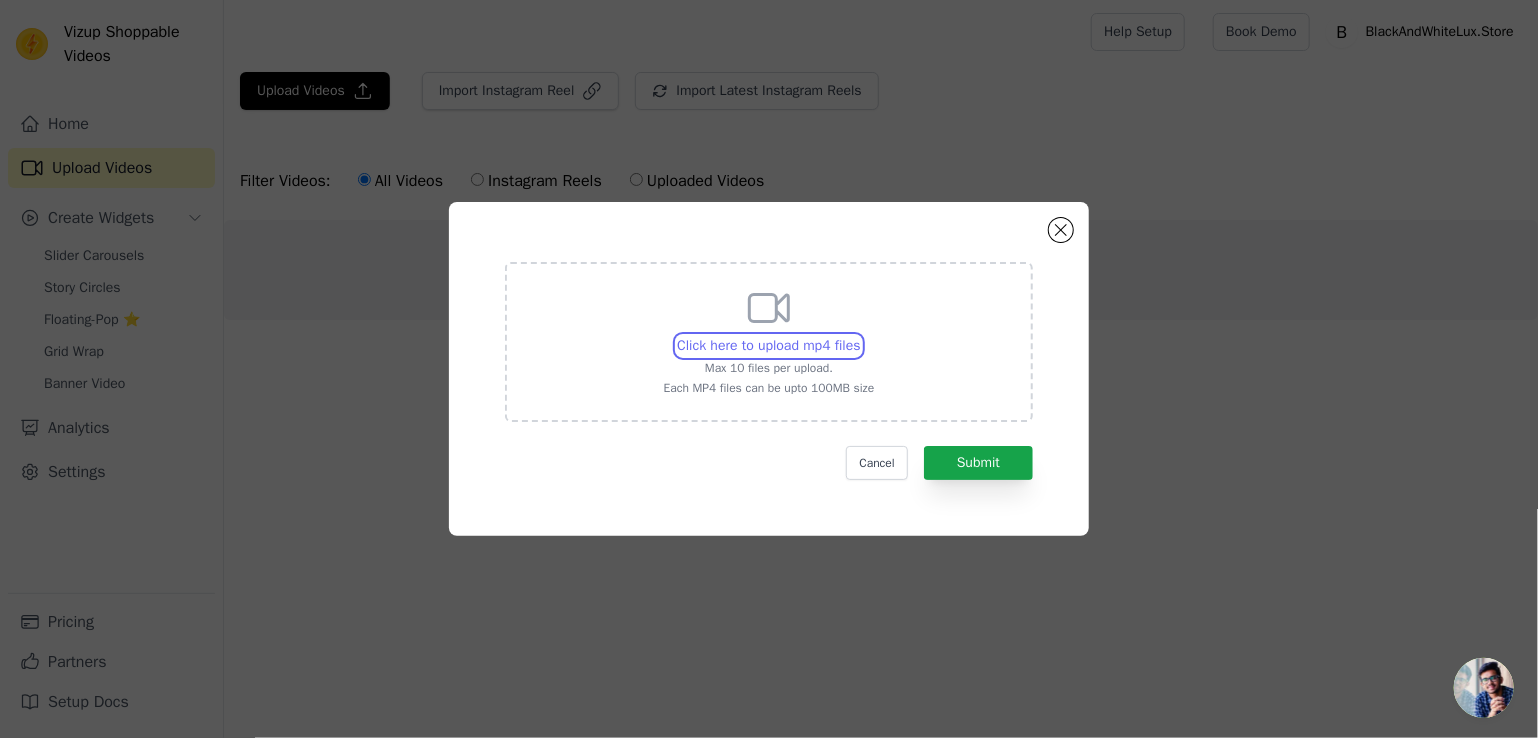 click on "Click here to upload mp4 files     Max 10 files per upload.   Each MP4 files can be upto 100MB size" at bounding box center (860, 335) 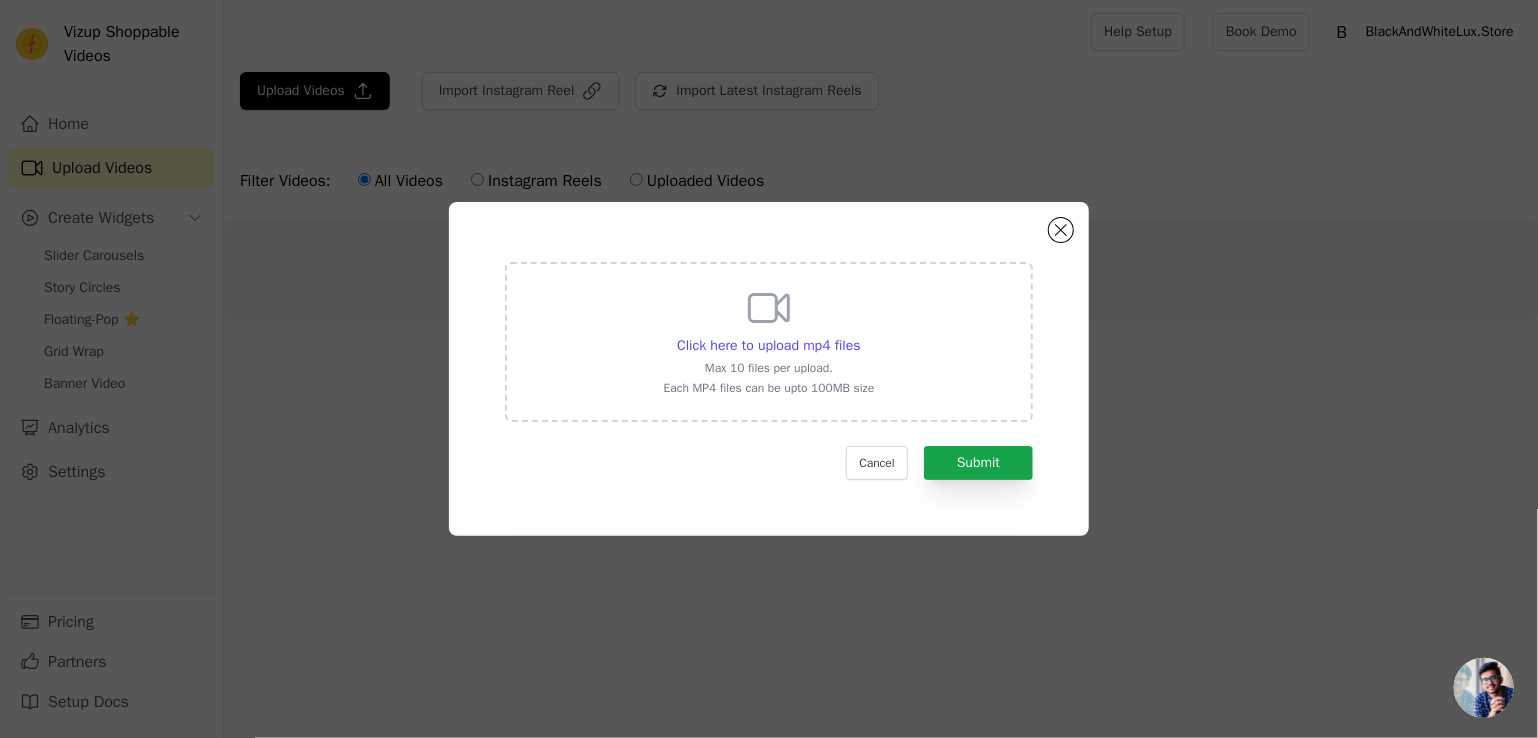 click on "Click here to upload mp4 files     Max 10 files per upload.   Each MP4 files can be upto 100MB size     Cancel   Submit" at bounding box center [769, 369] 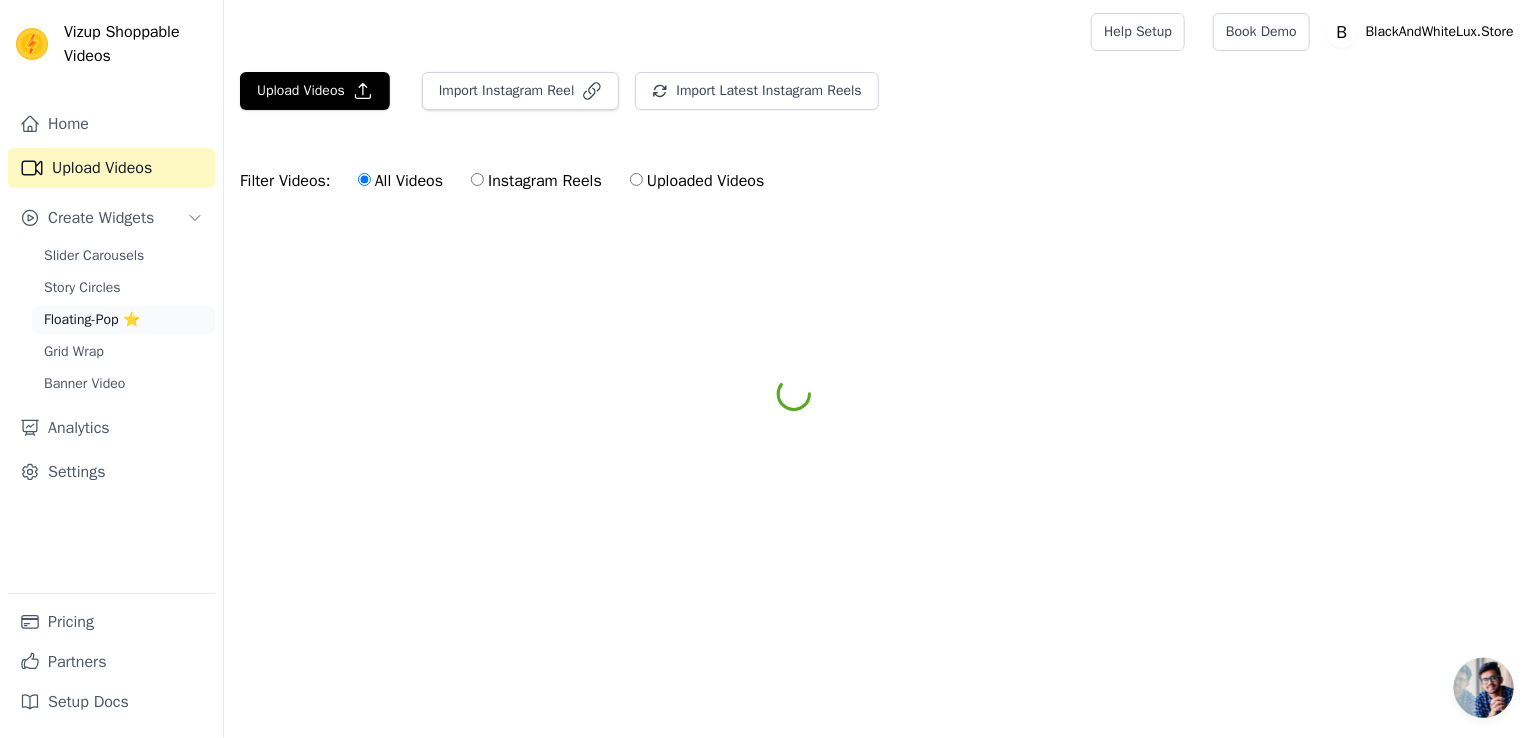 click on "Floating-Pop ⭐" at bounding box center (92, 320) 